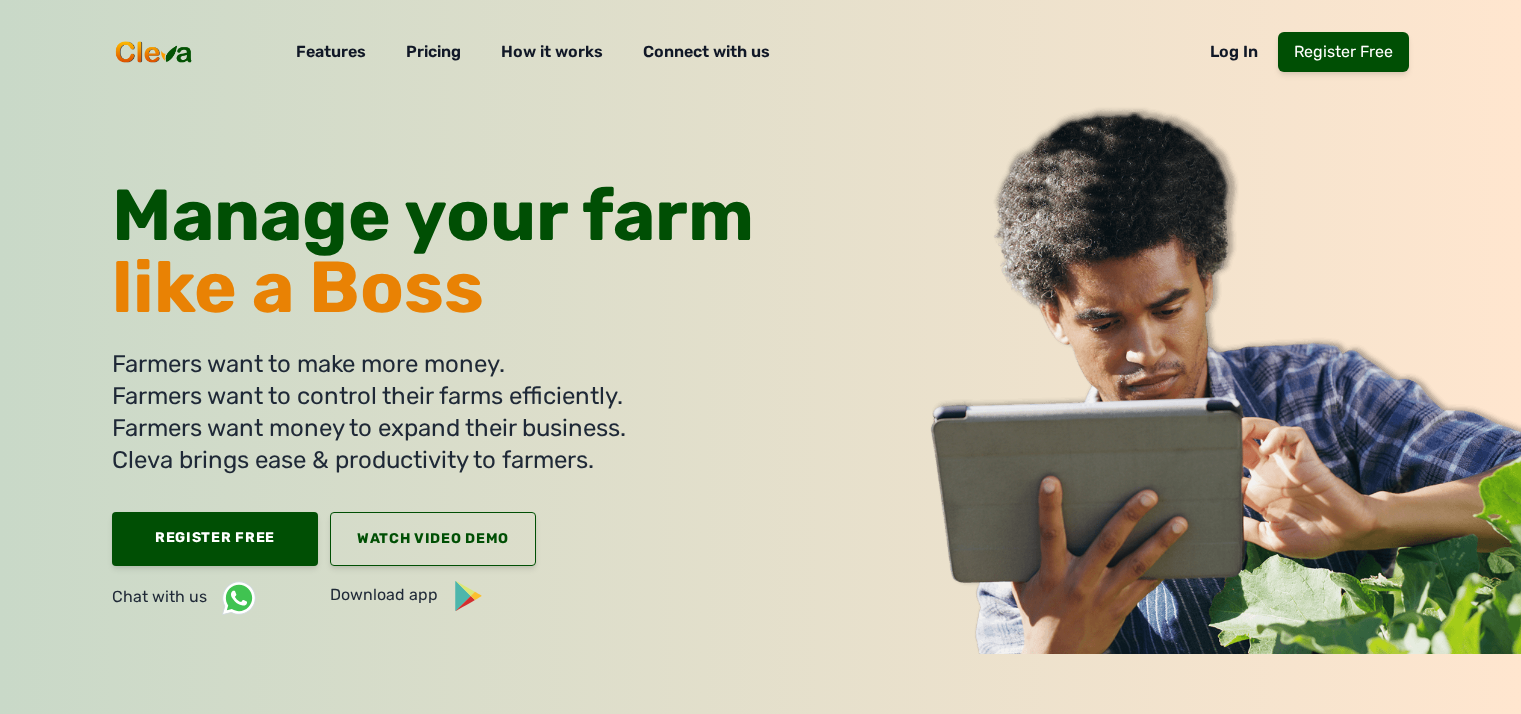 scroll, scrollTop: 0, scrollLeft: 0, axis: both 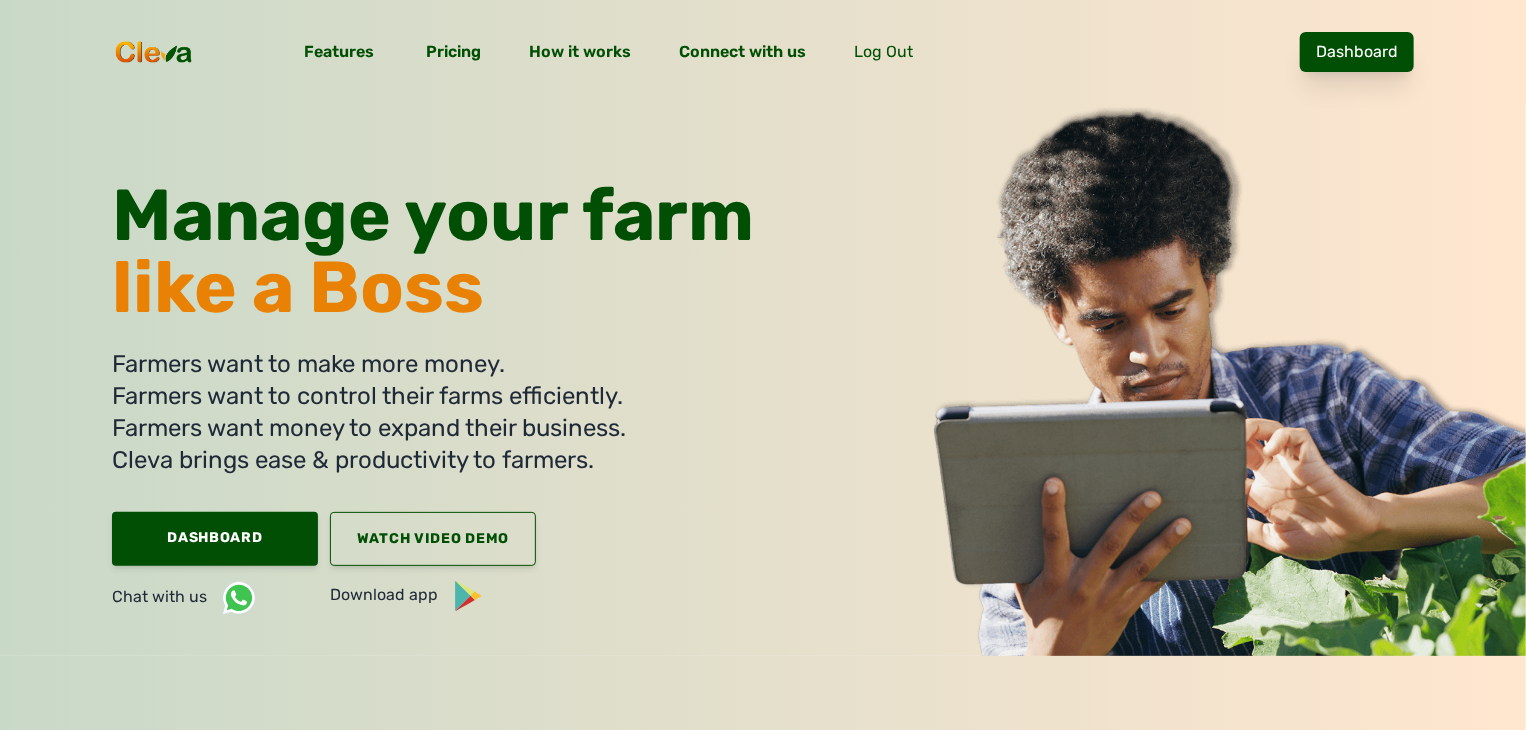 click on "[MENU]" at bounding box center (1357, 52) 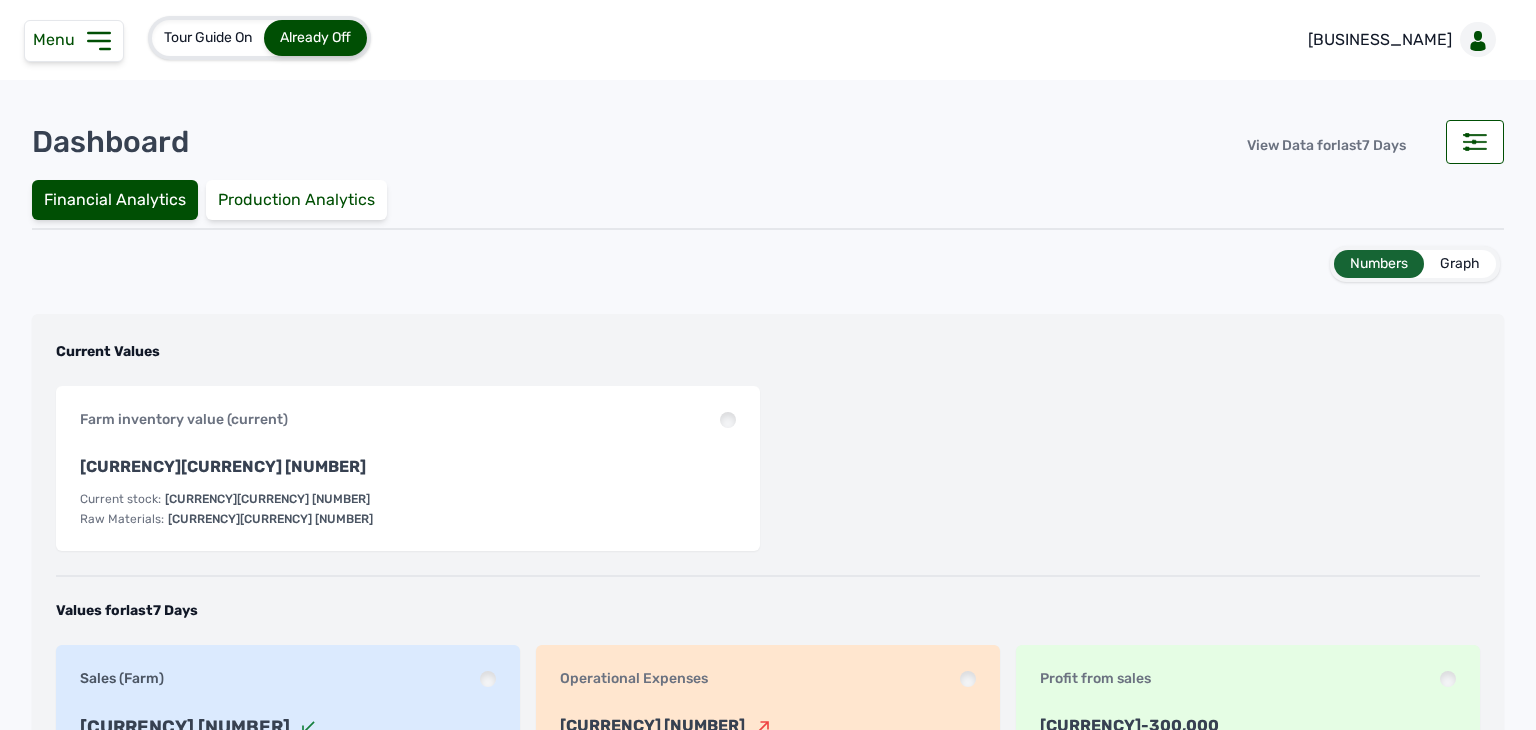 drag, startPoint x: 108, startPoint y: 21, endPoint x: 95, endPoint y: 53, distance: 34.539833 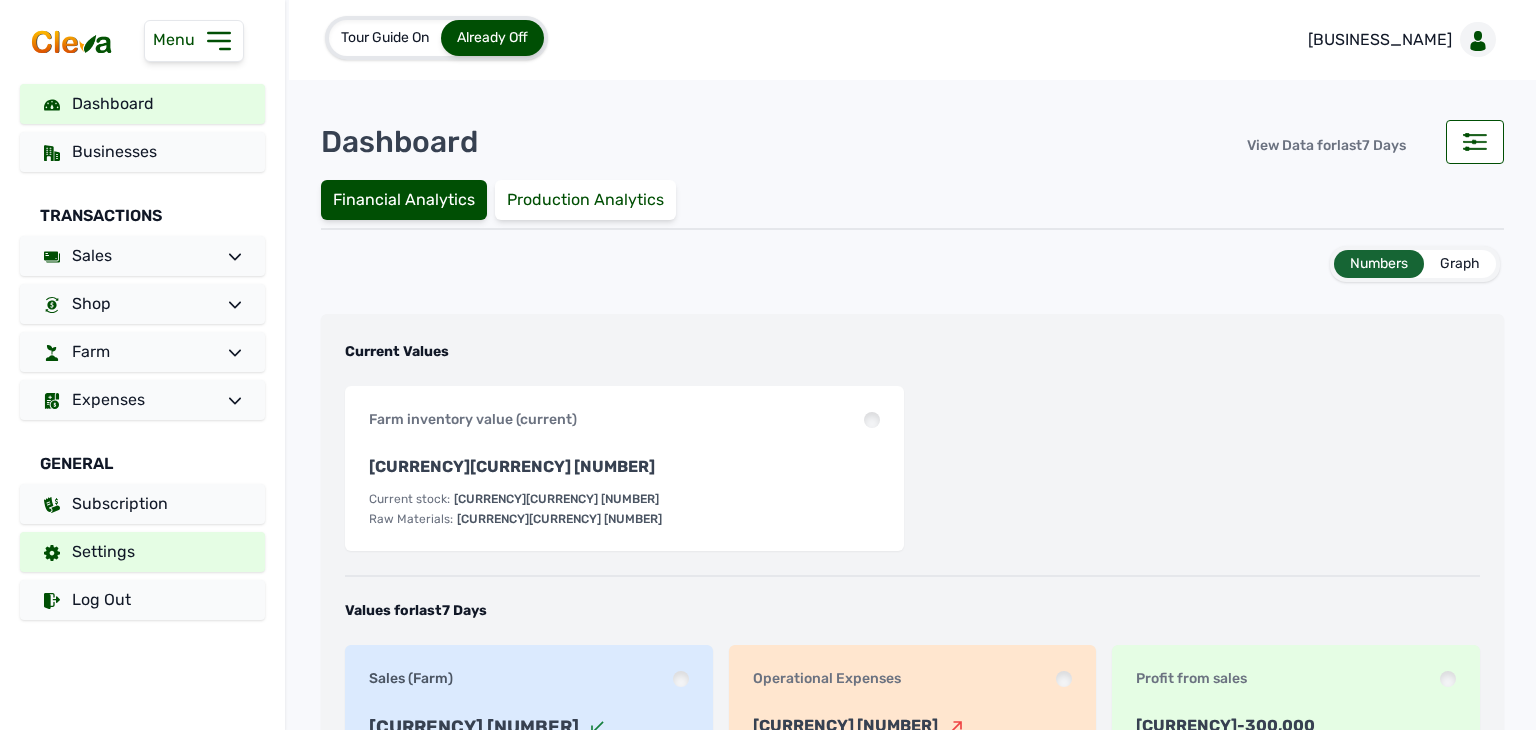 click on "Settings" at bounding box center (142, 552) 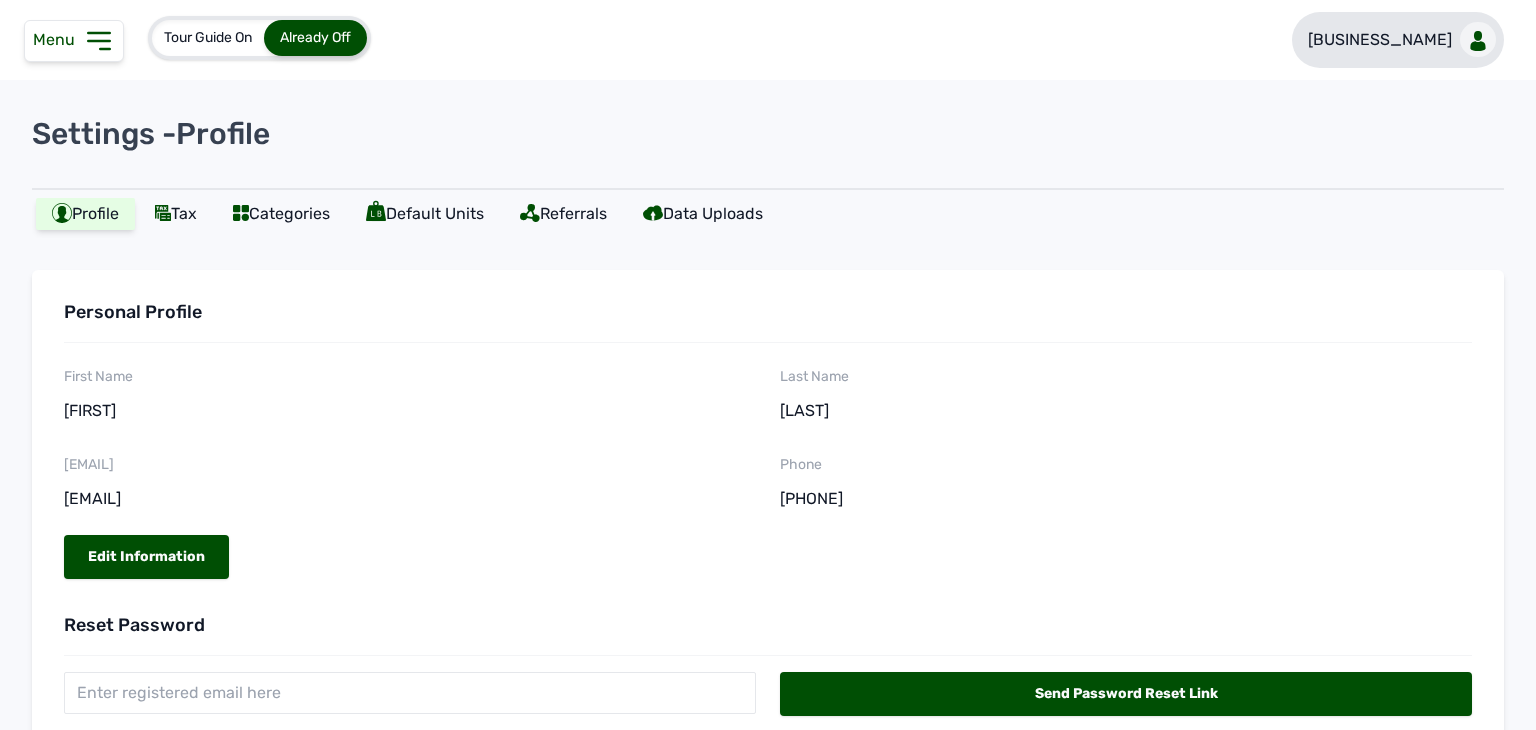 click on "Hyelclar Agroen..." at bounding box center [1380, 40] 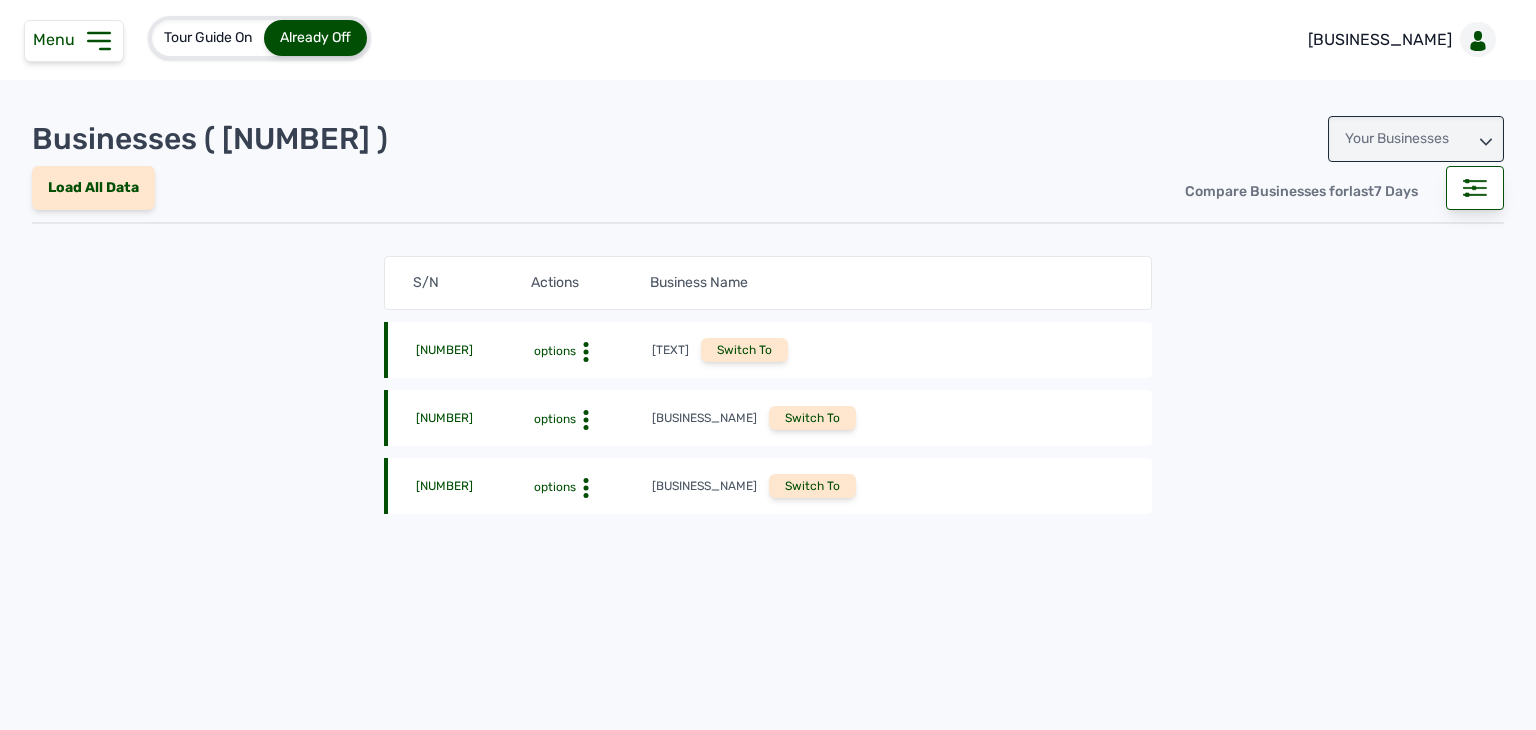 click on "Your Businesses" at bounding box center [1416, 139] 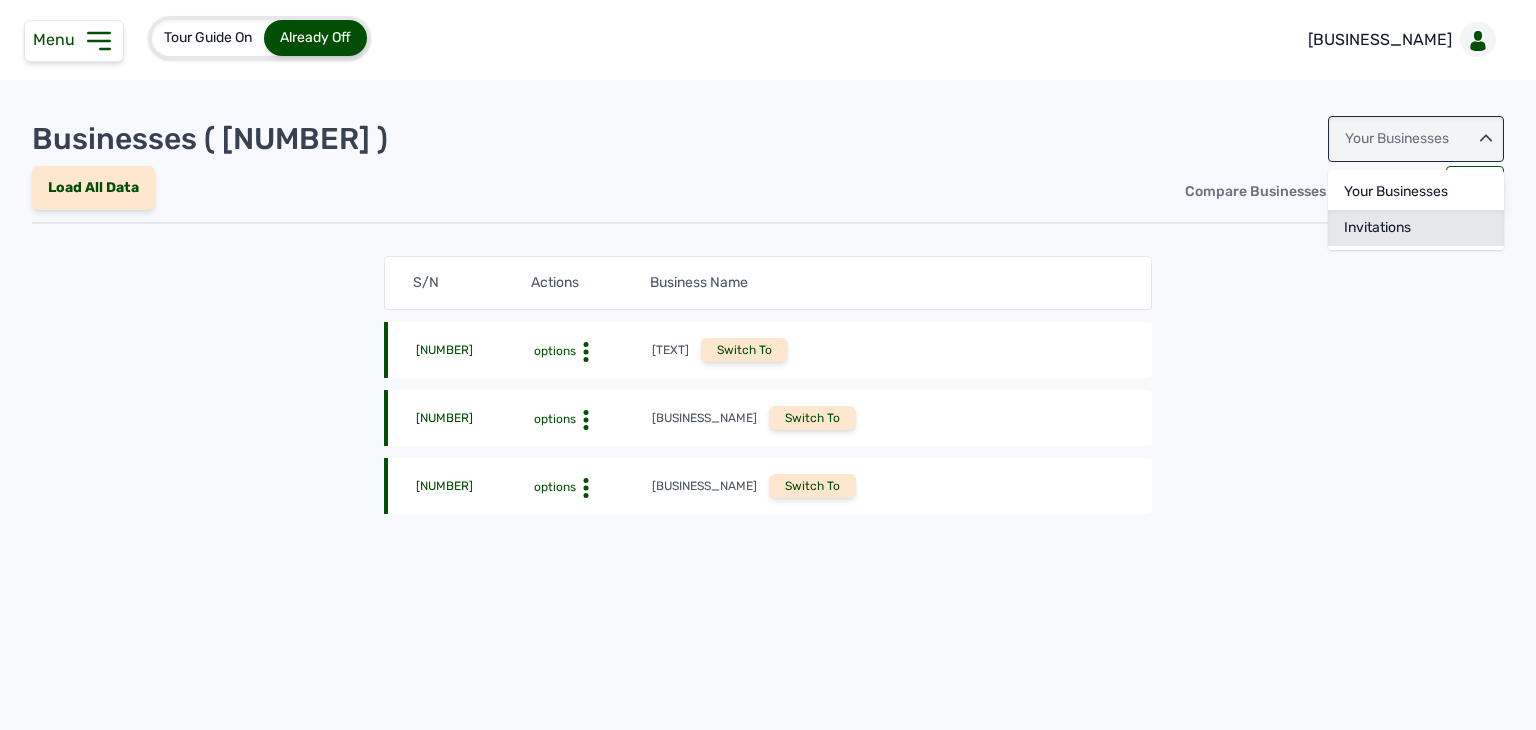 click on "Invitations" 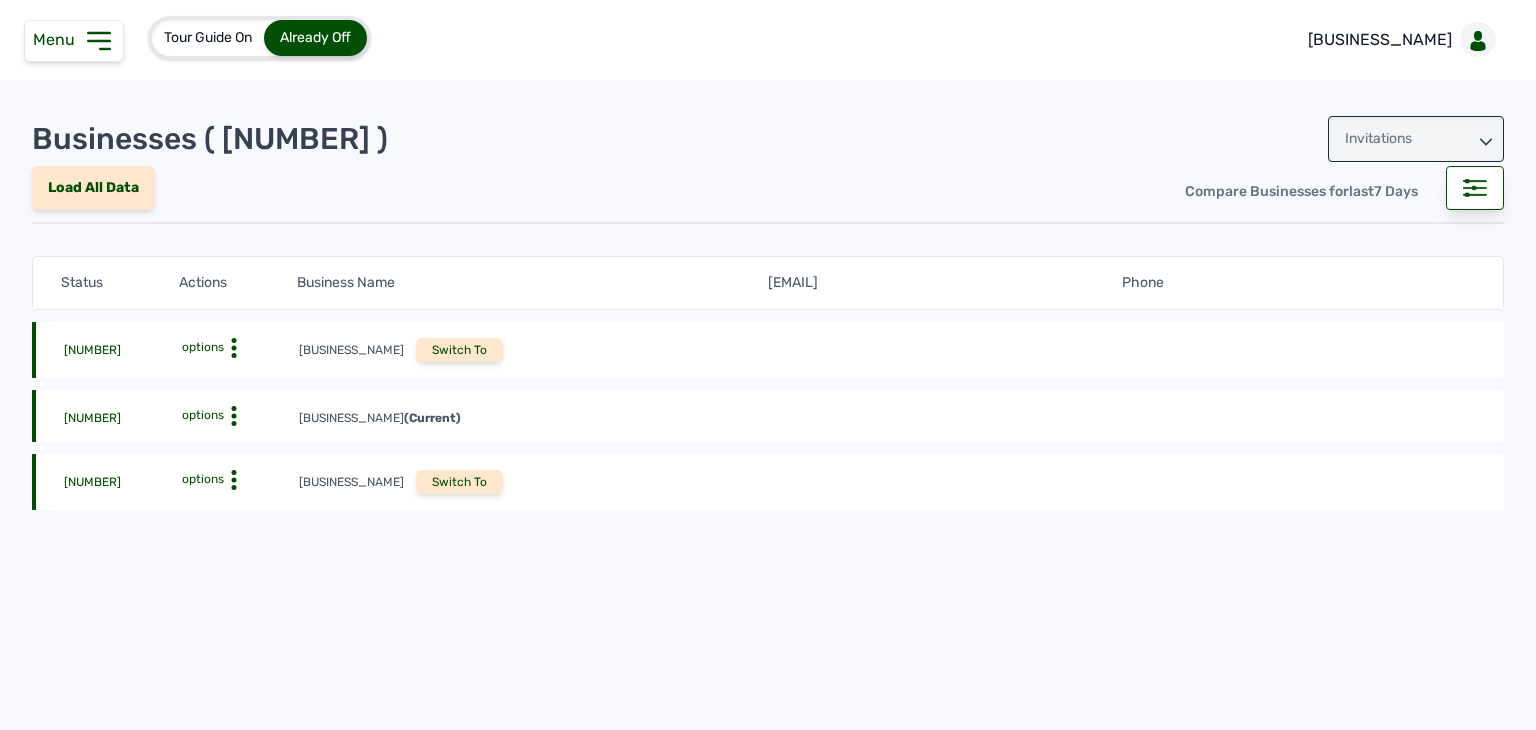 click on "Switch To" at bounding box center (459, 482) 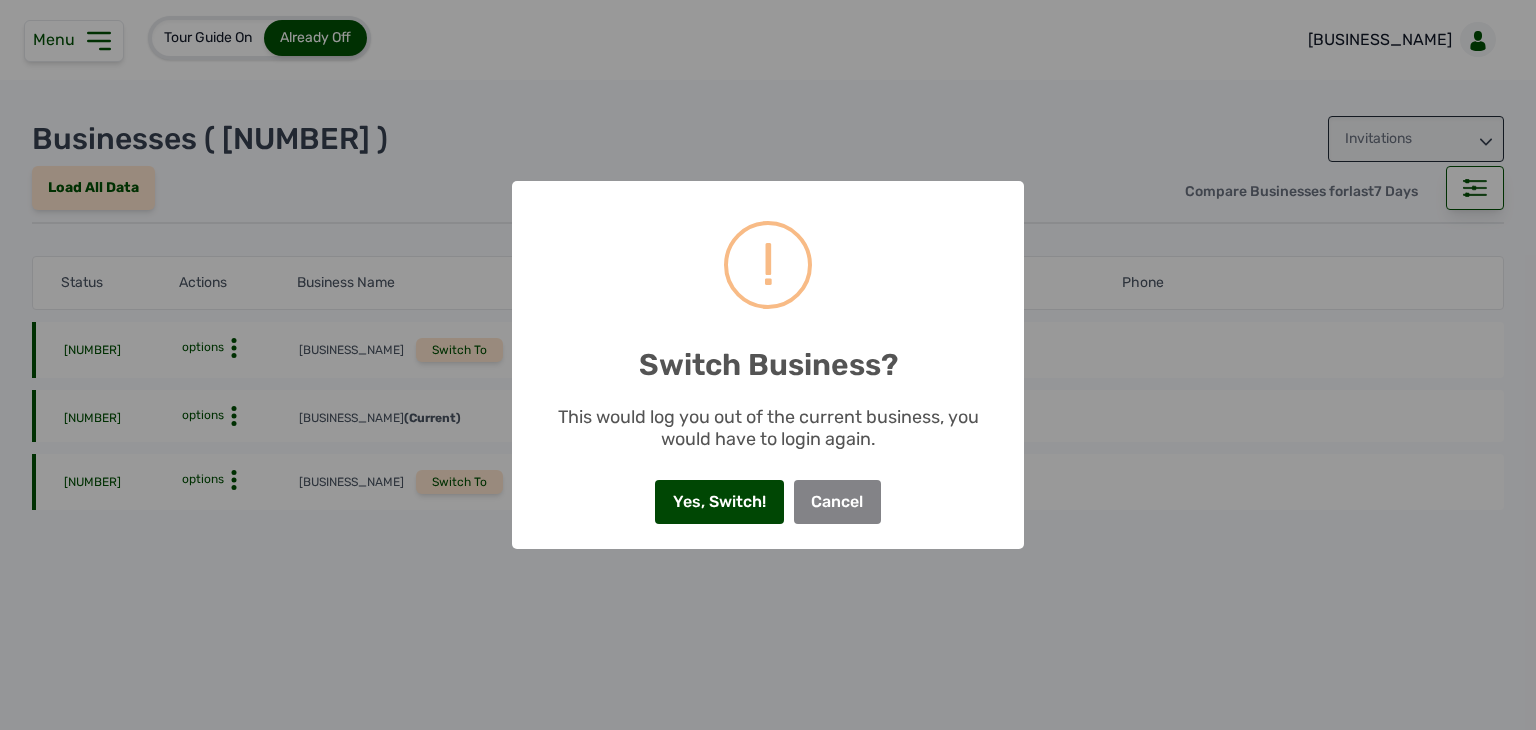 click on "Yes, Switch!" at bounding box center (719, 502) 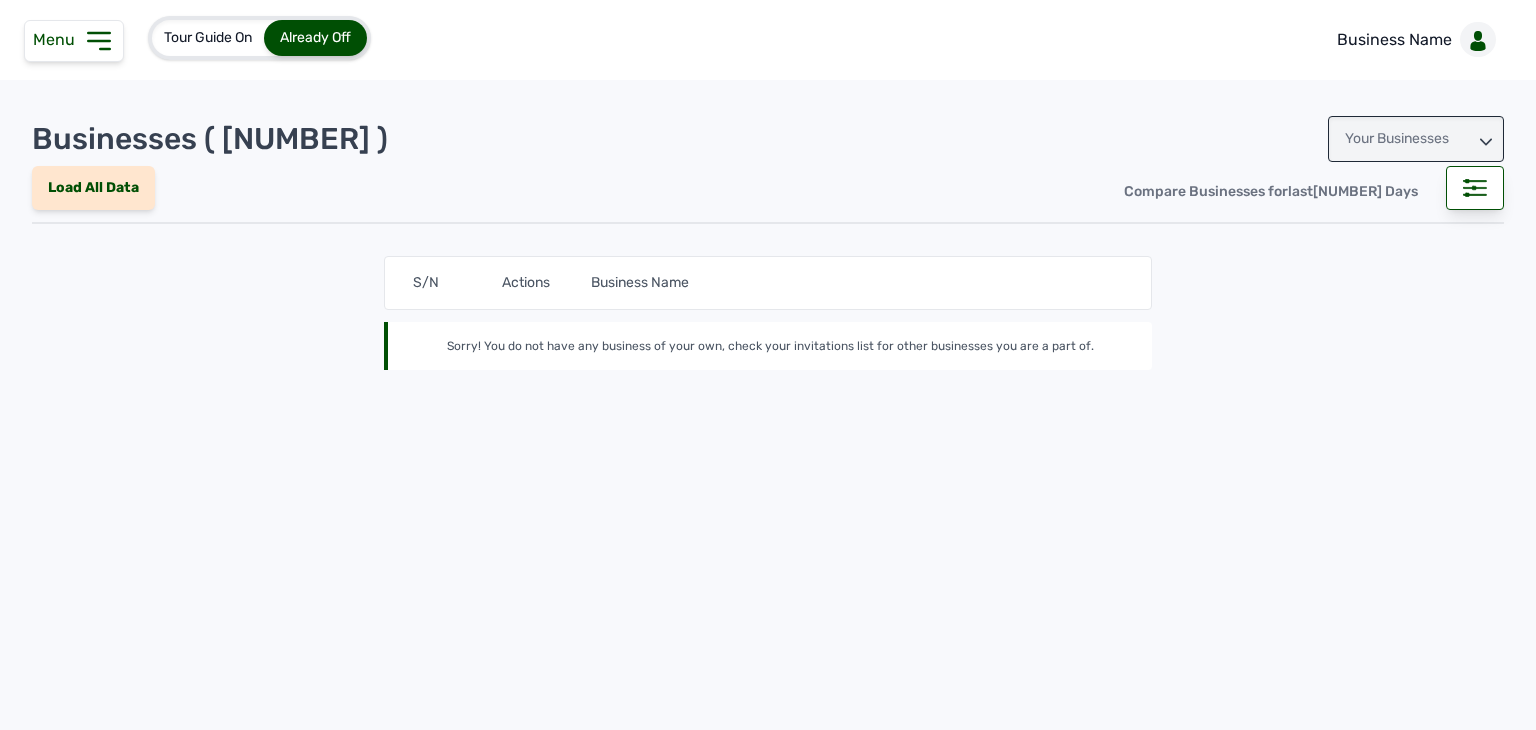 scroll, scrollTop: 0, scrollLeft: 0, axis: both 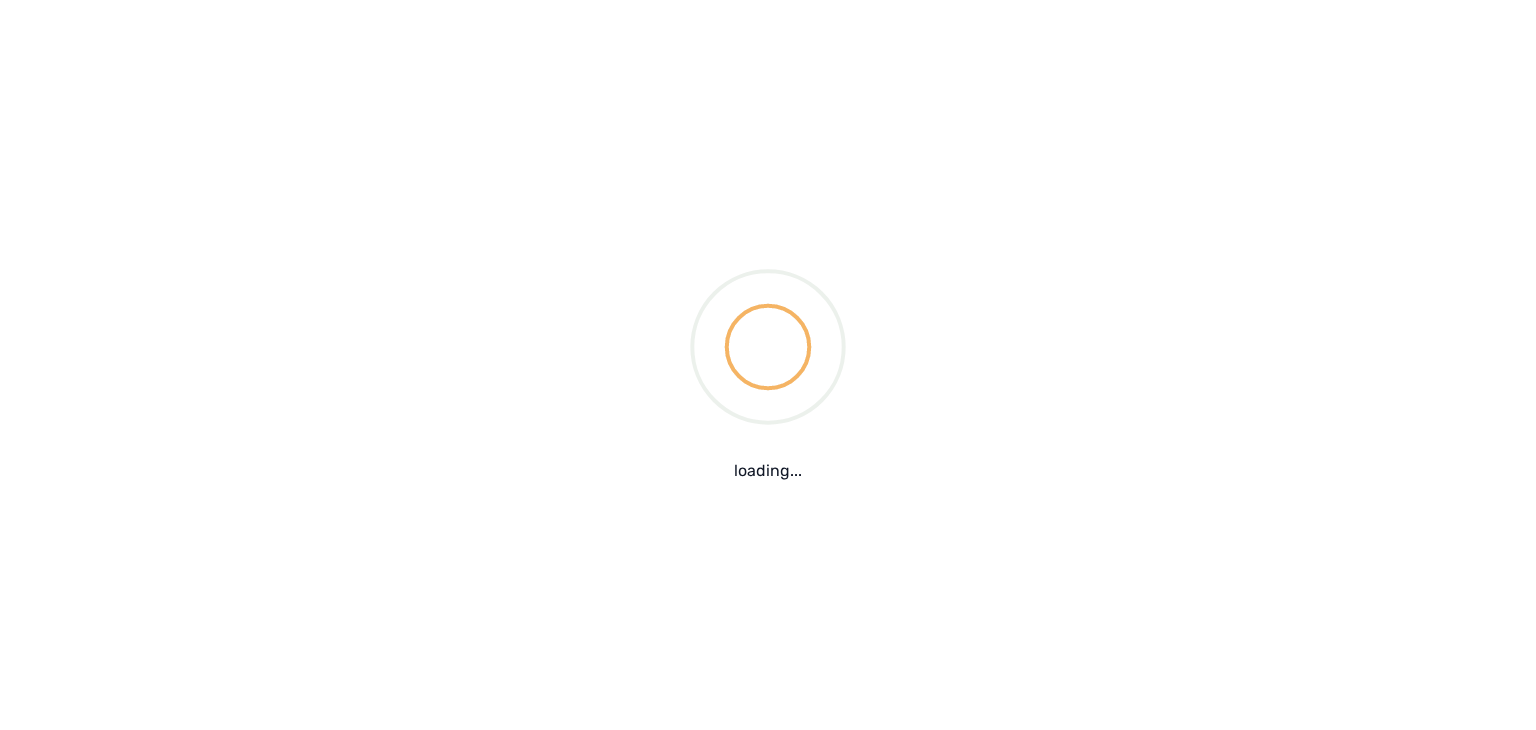 click on "loading..." at bounding box center [768, 365] 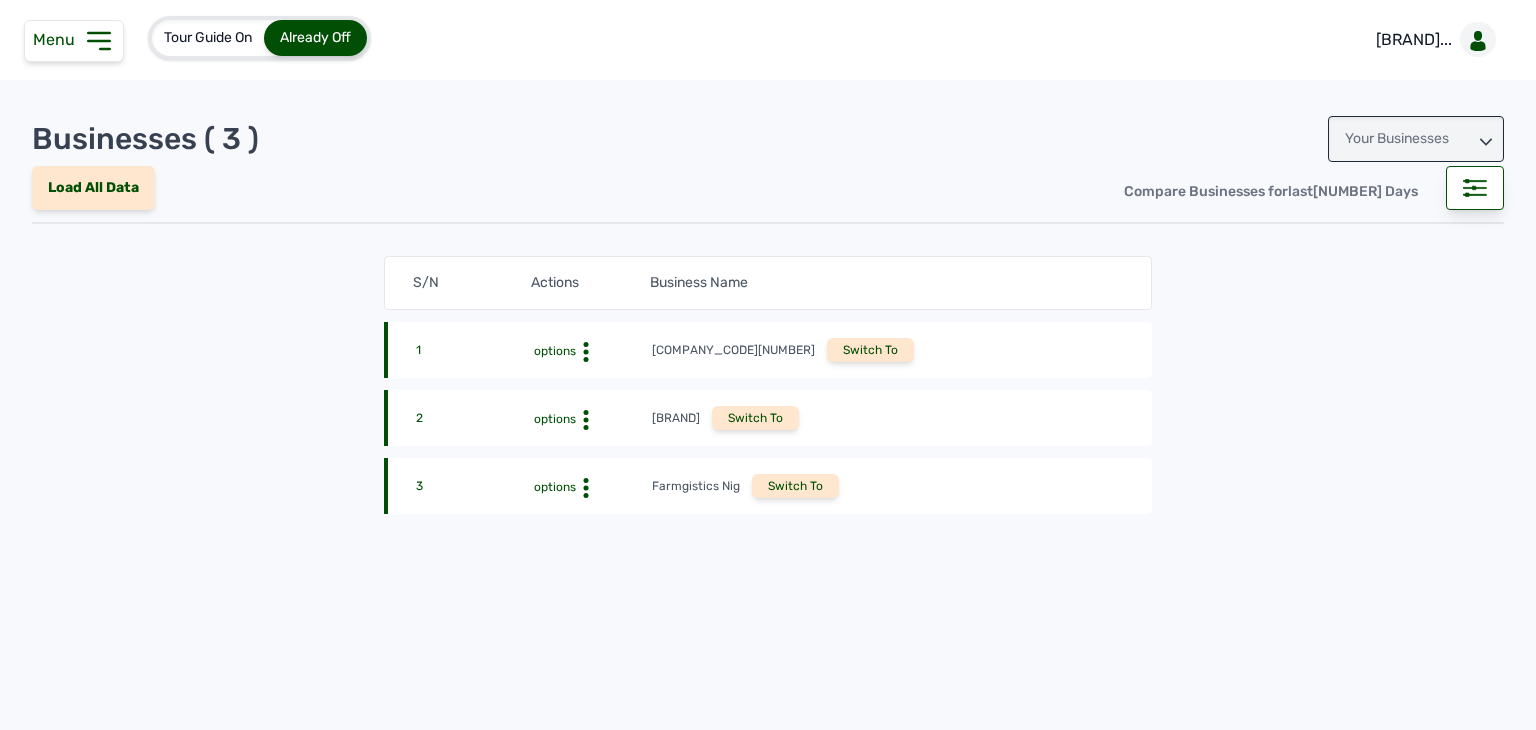 click 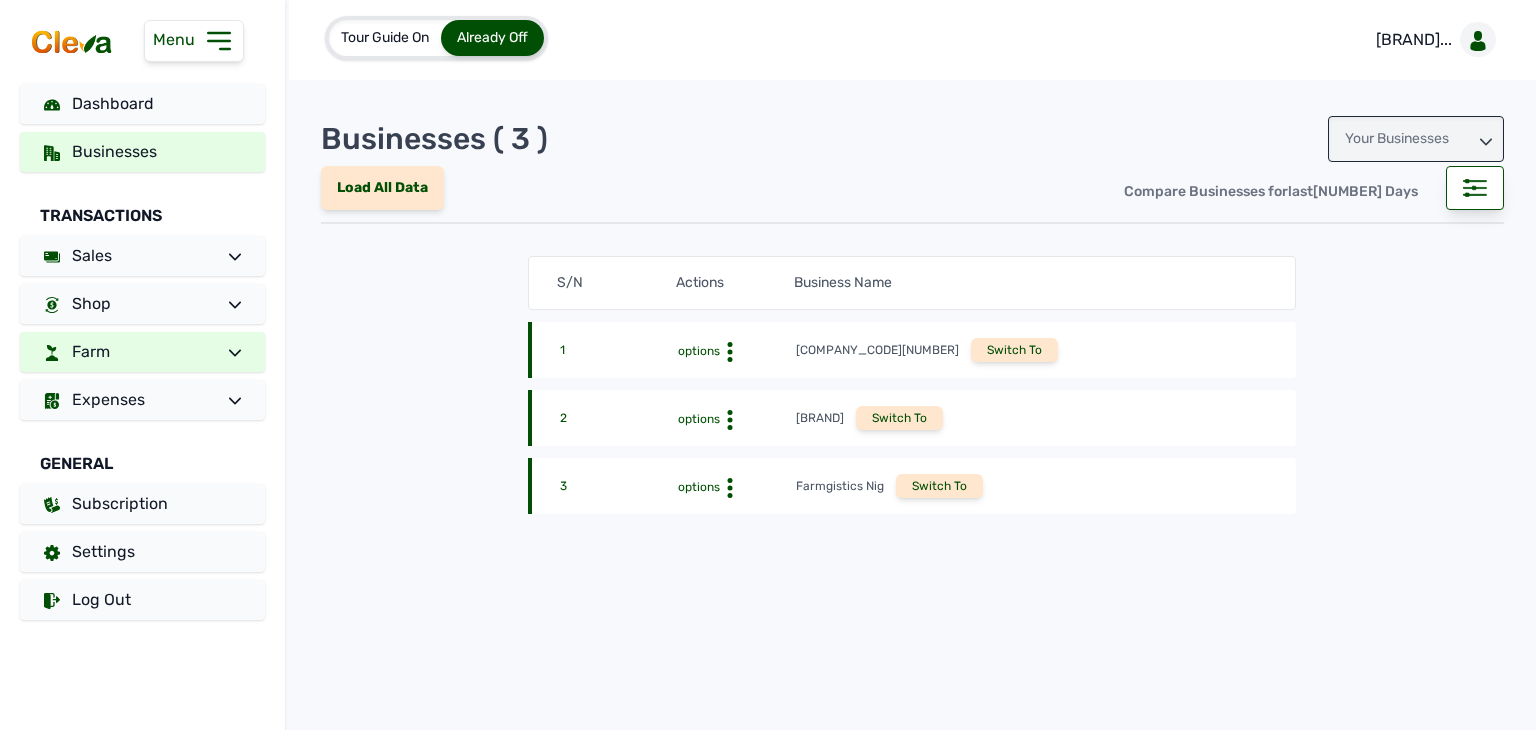 click on "Farm" at bounding box center [142, 352] 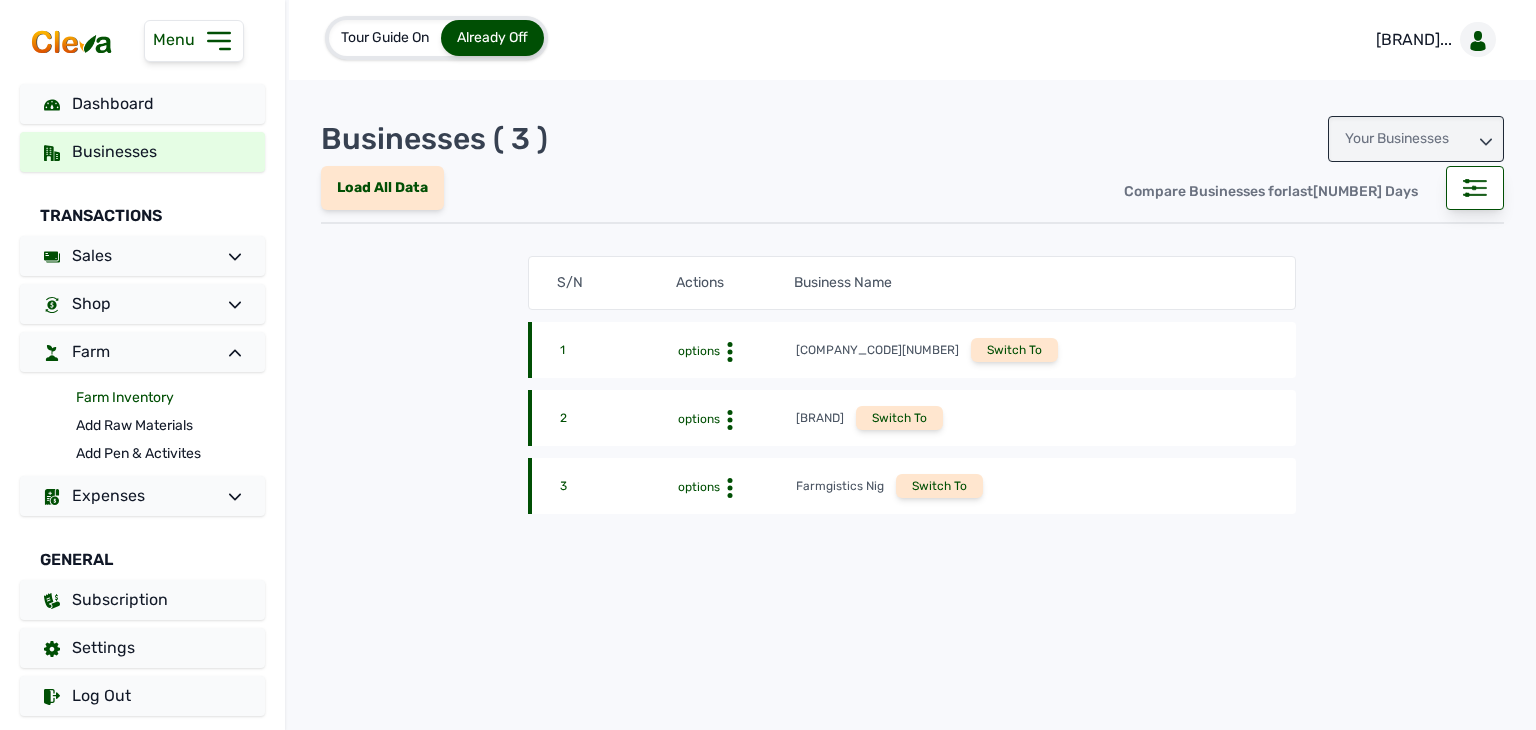 click on "Farm Inventory" at bounding box center (170, 398) 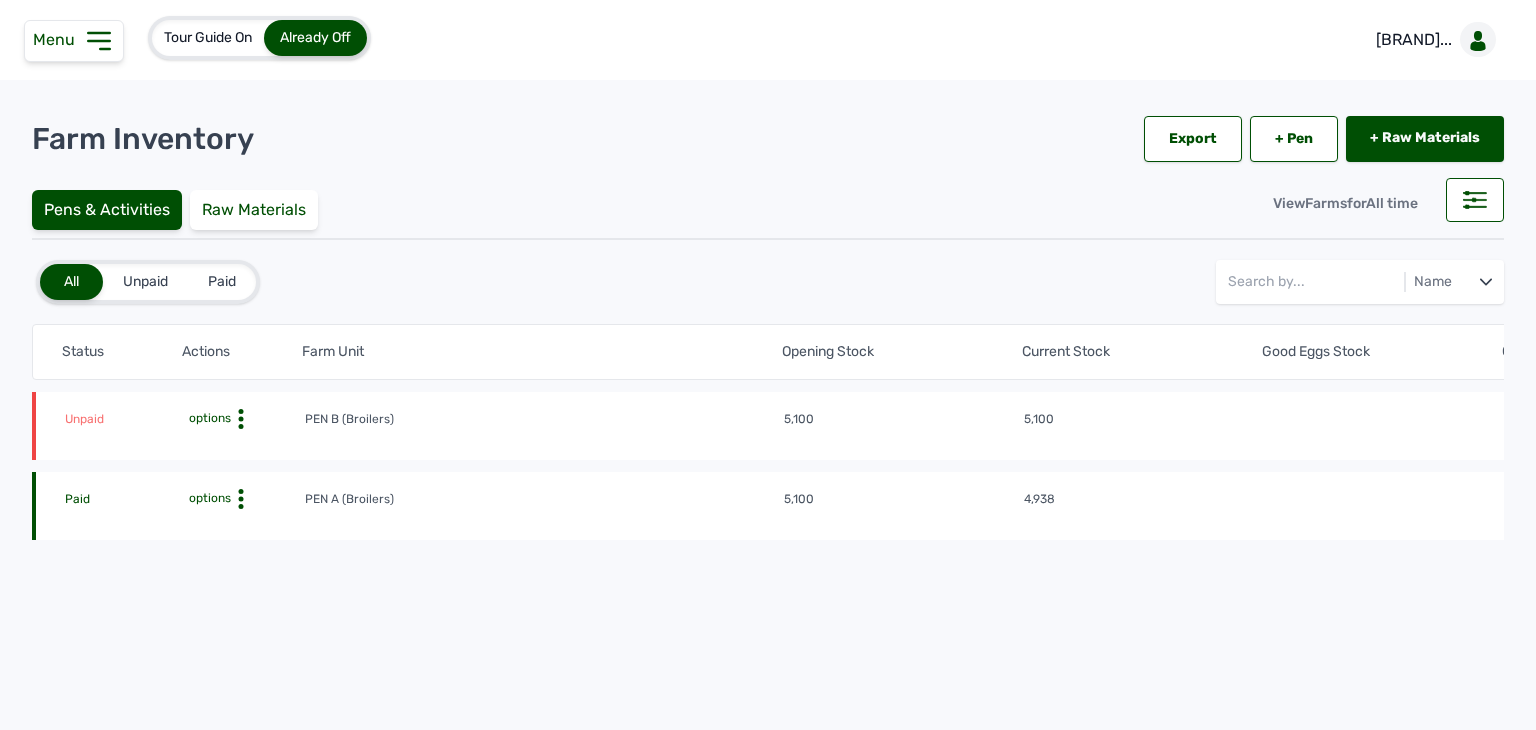 click on "options" at bounding box center [208, 498] 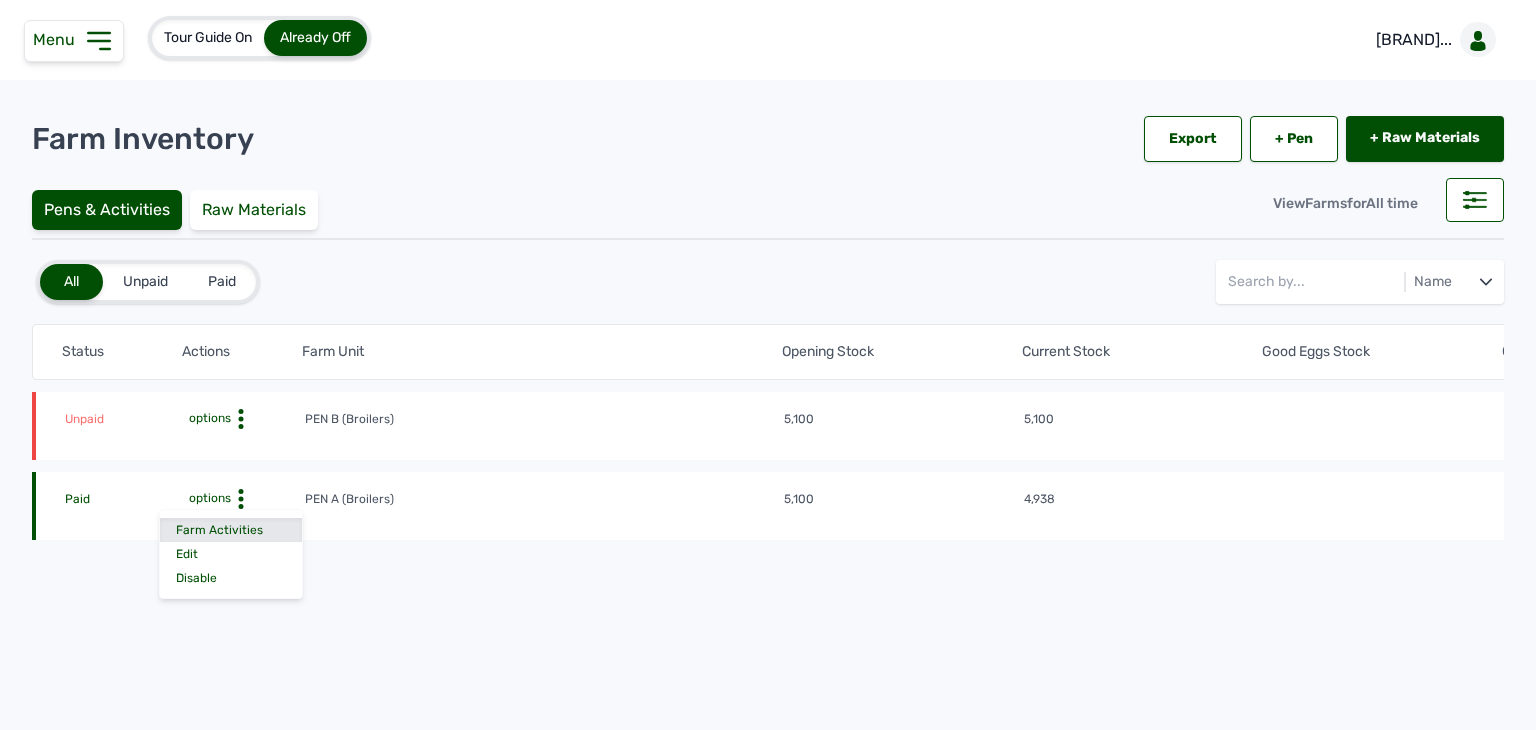 click on "Farm Activities" at bounding box center [231, 530] 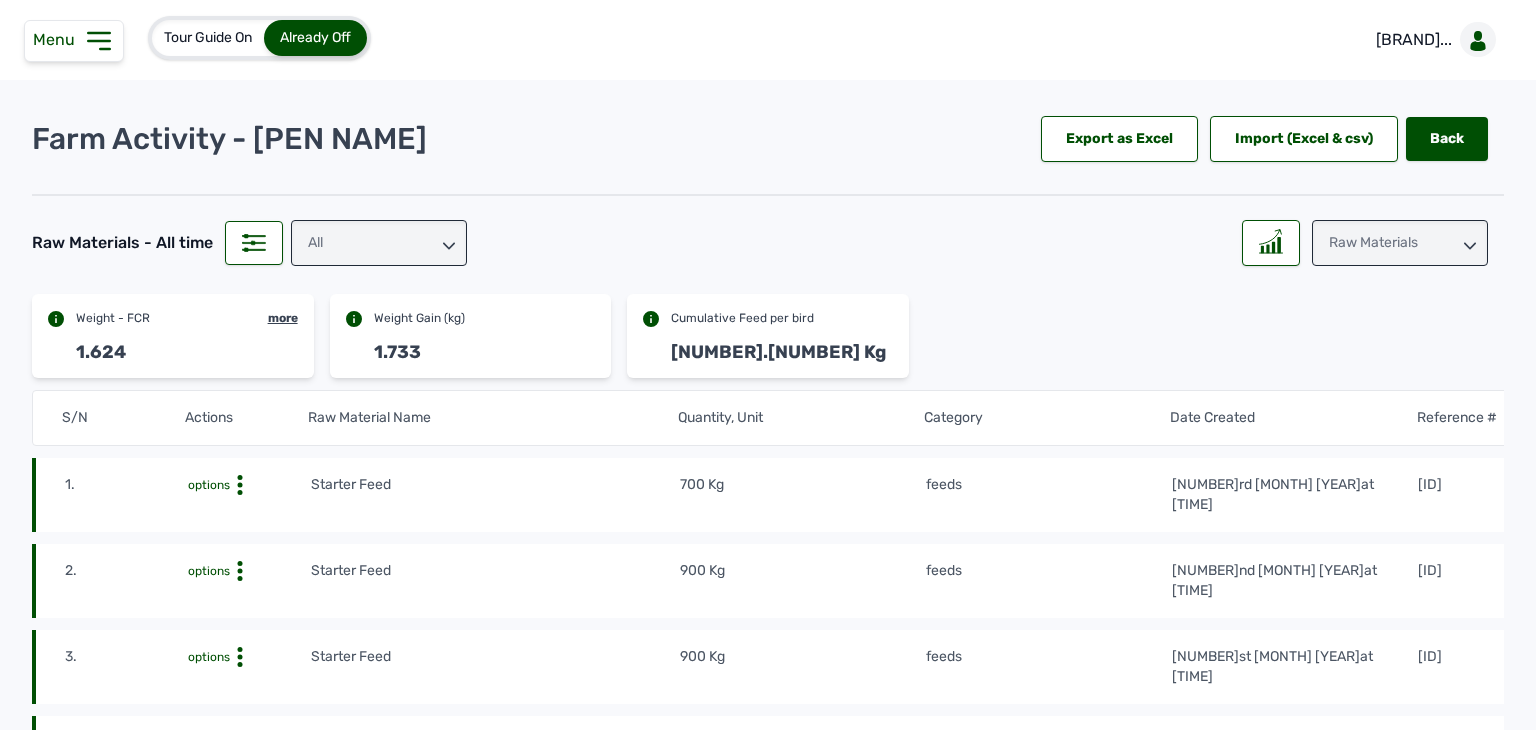 click on "Raw Materials" at bounding box center [1400, 243] 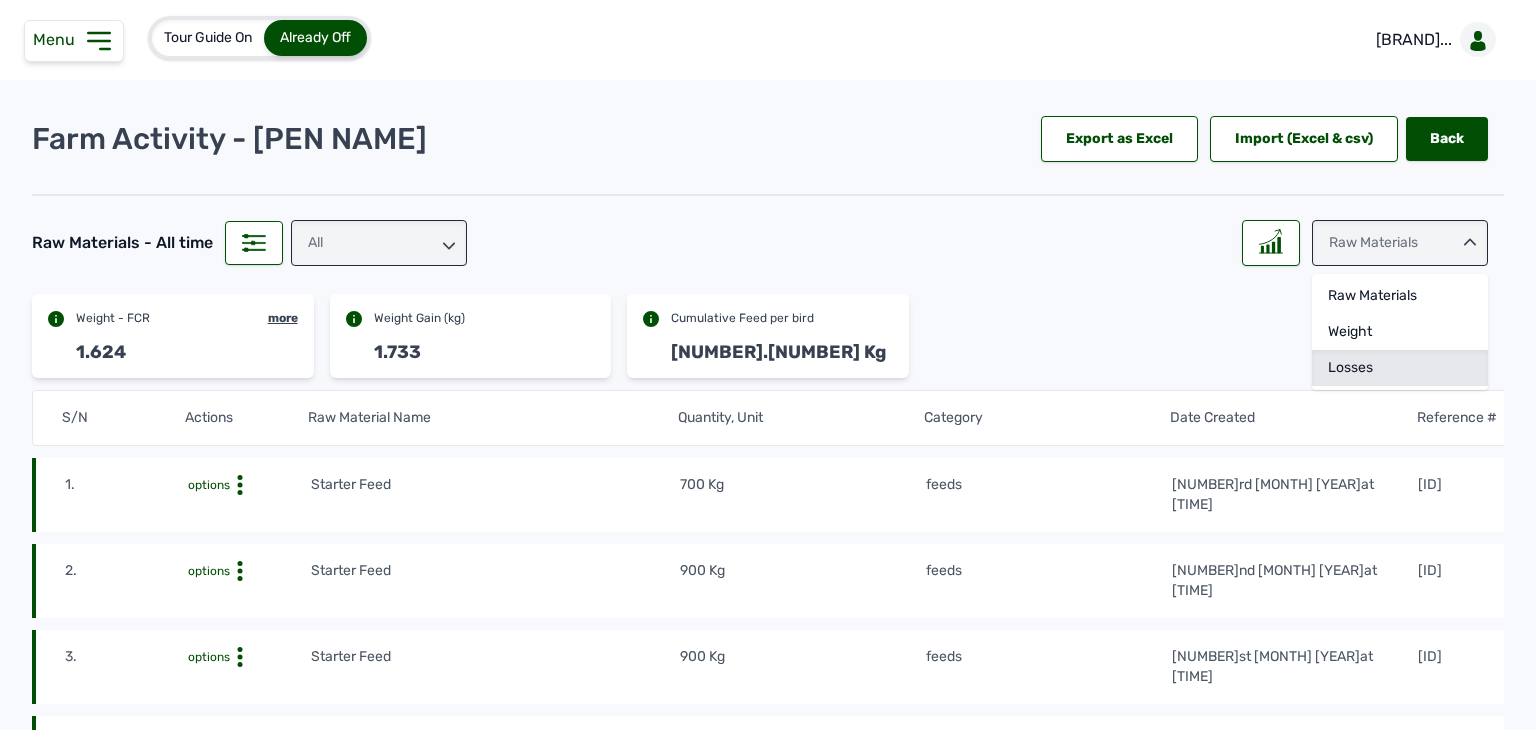 click on "Losses" 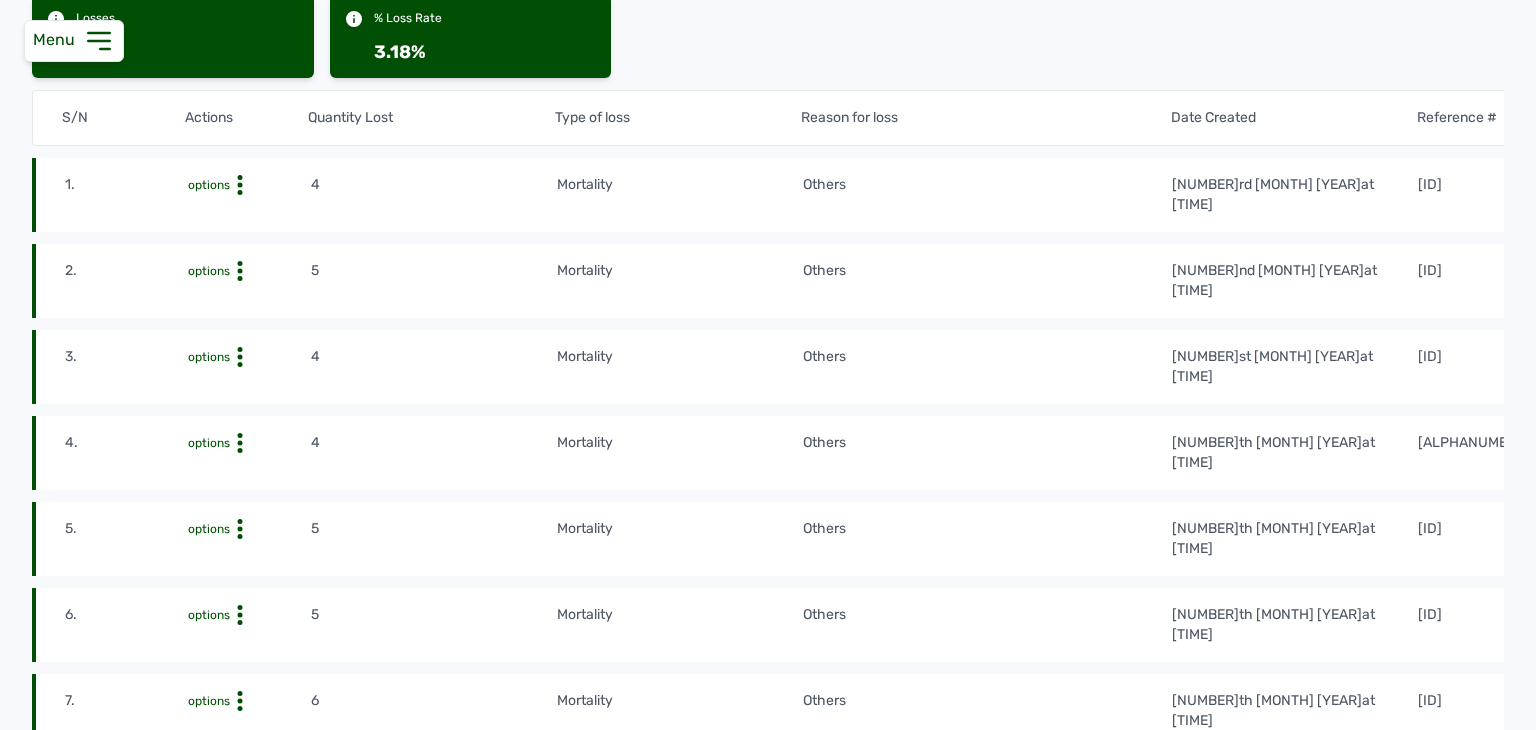 scroll, scrollTop: 0, scrollLeft: 0, axis: both 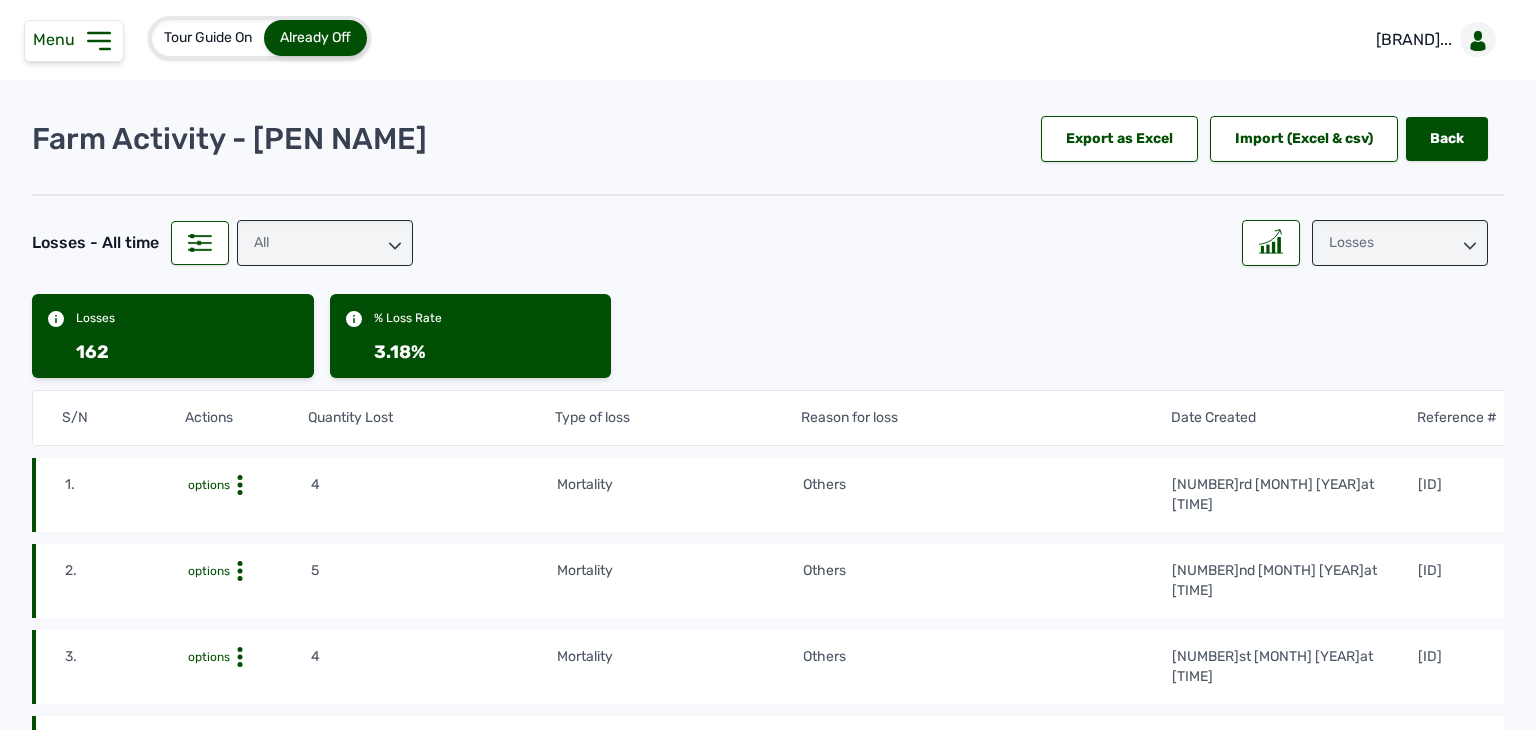 click on "All" at bounding box center (325, 243) 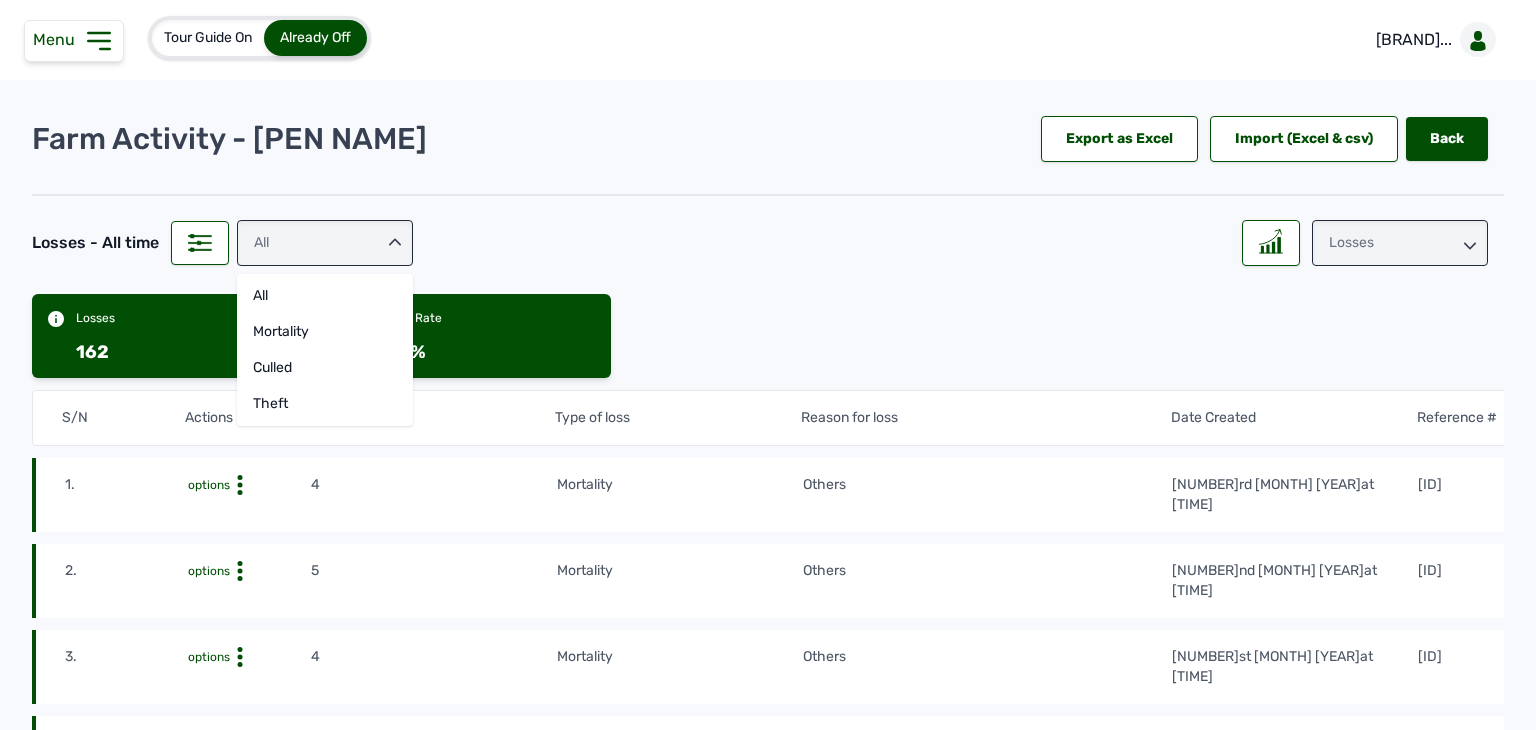 click on "Losses" at bounding box center (1400, 243) 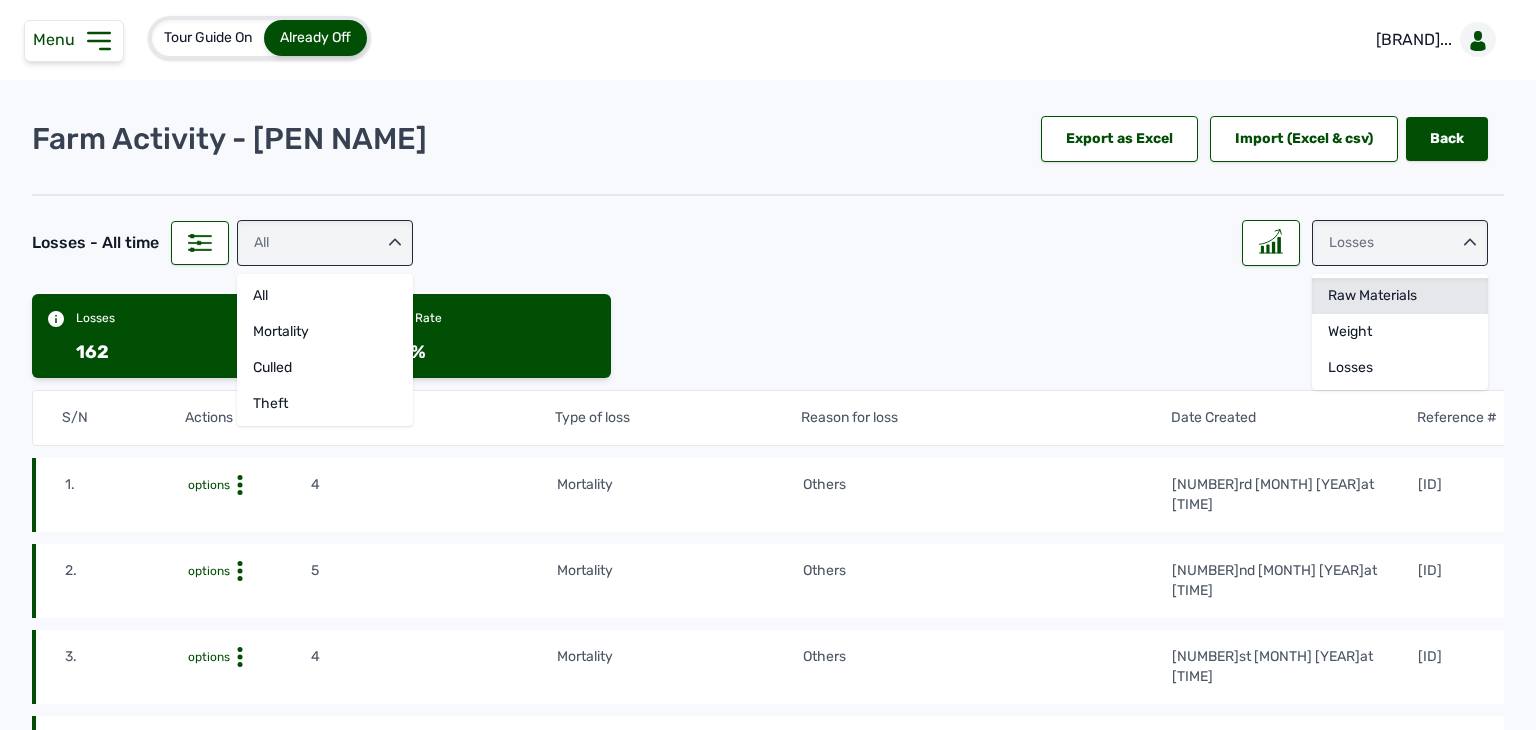 click on "Raw Materials" 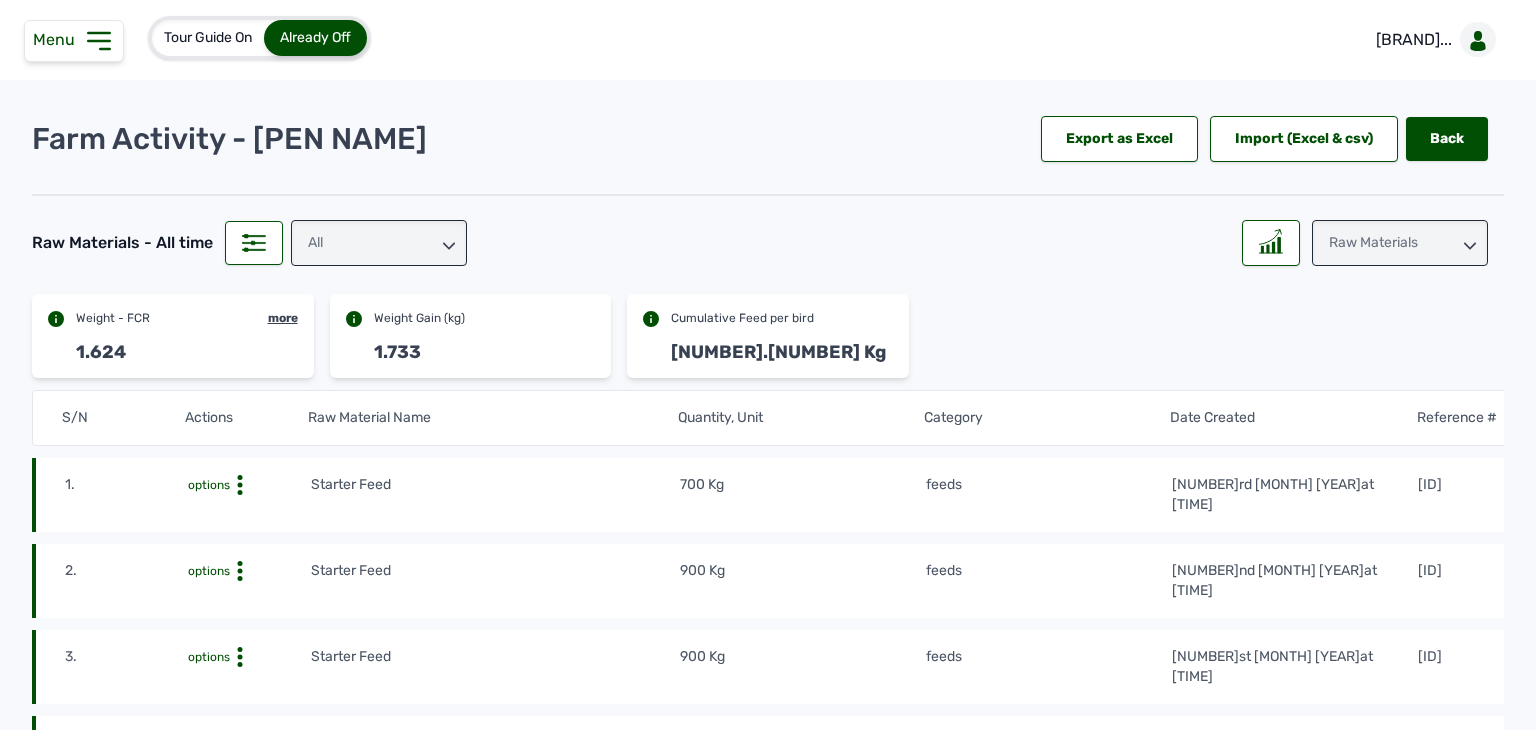 click on "All" at bounding box center (379, 243) 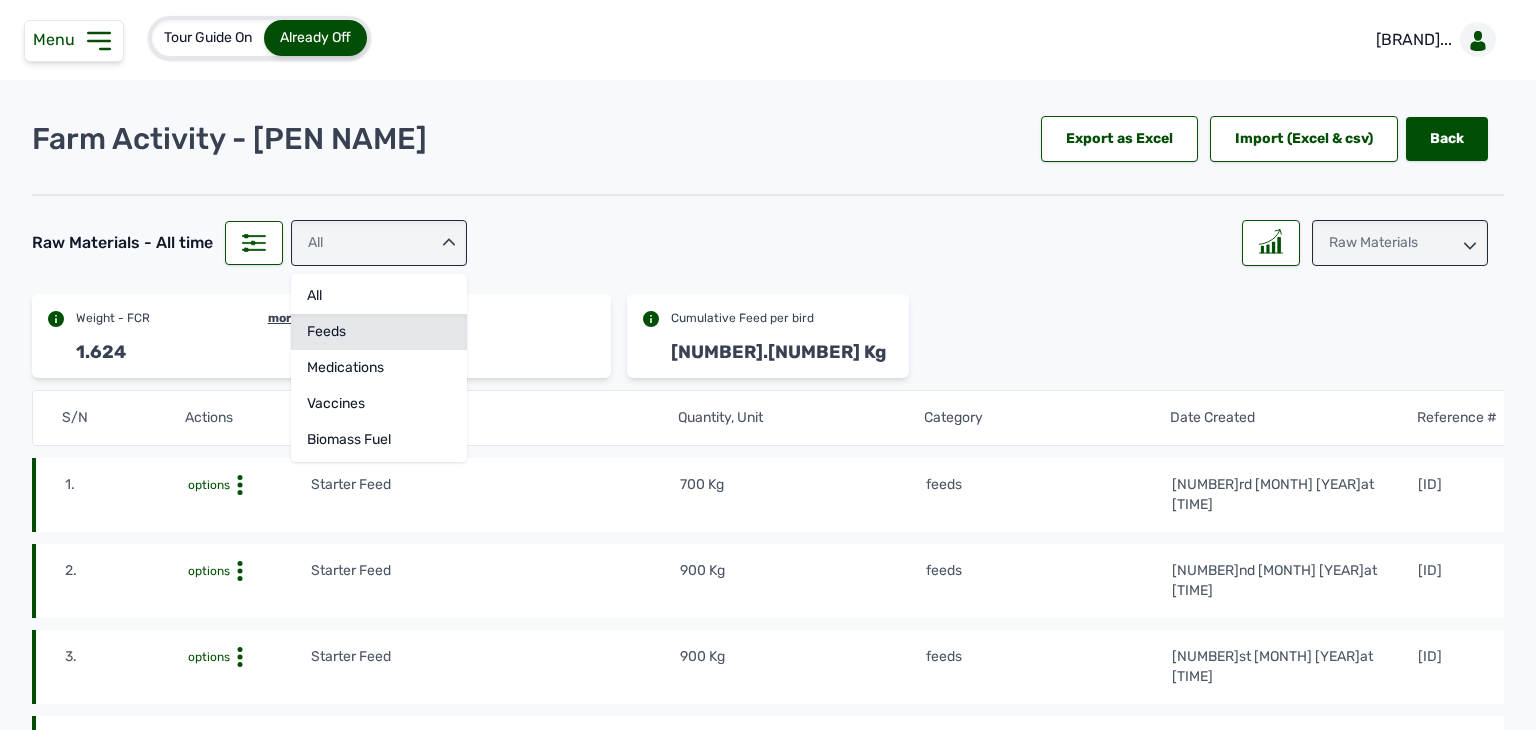 click on "feeds" 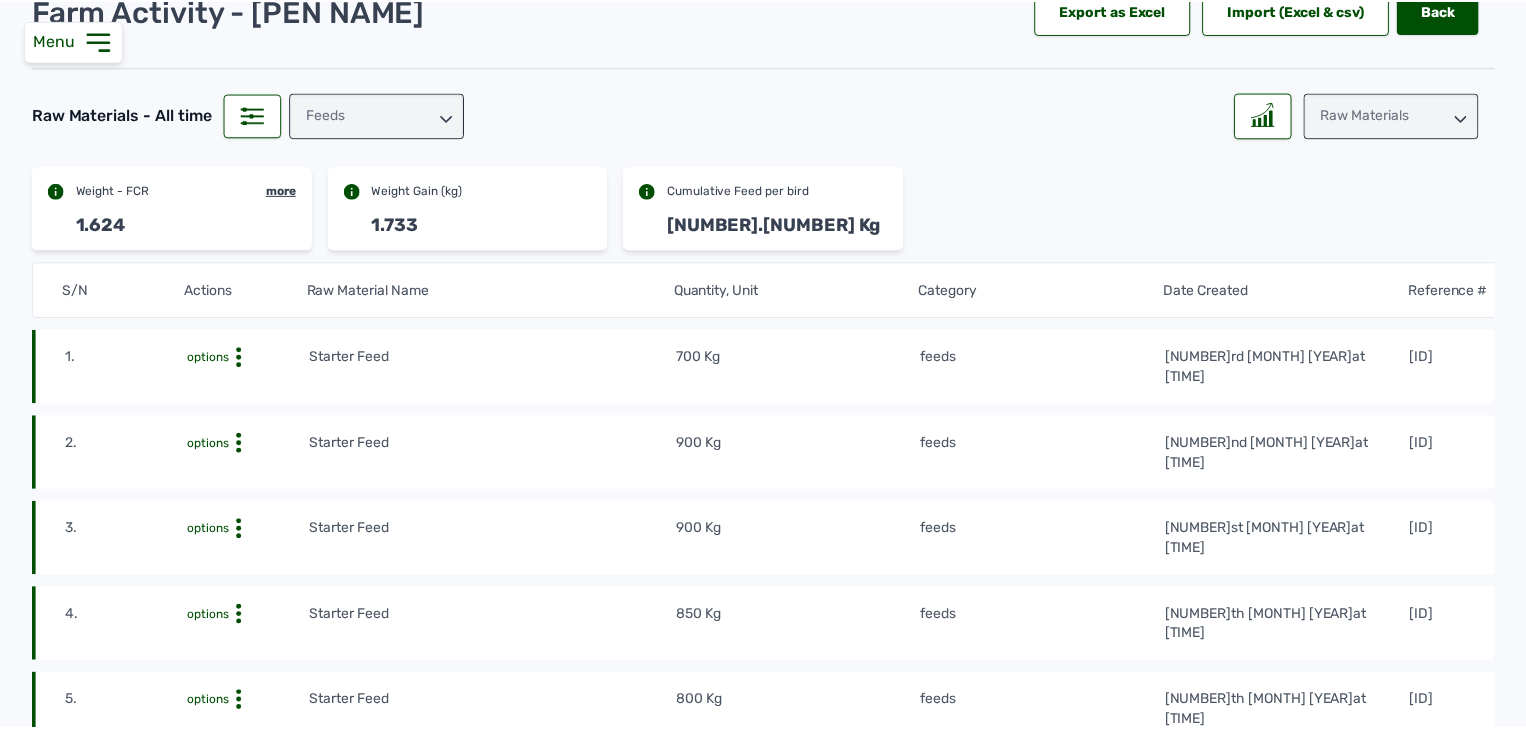 scroll, scrollTop: 0, scrollLeft: 0, axis: both 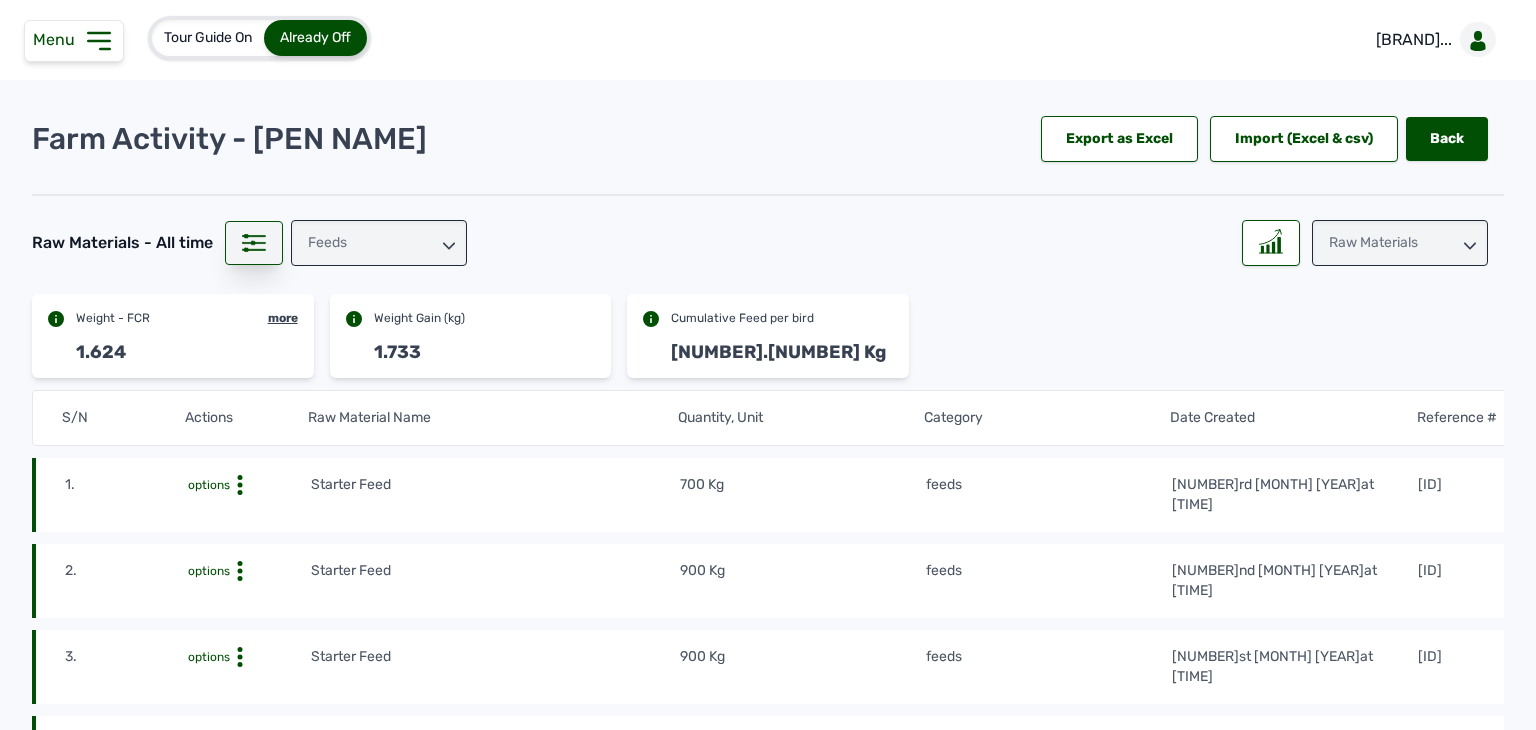 click 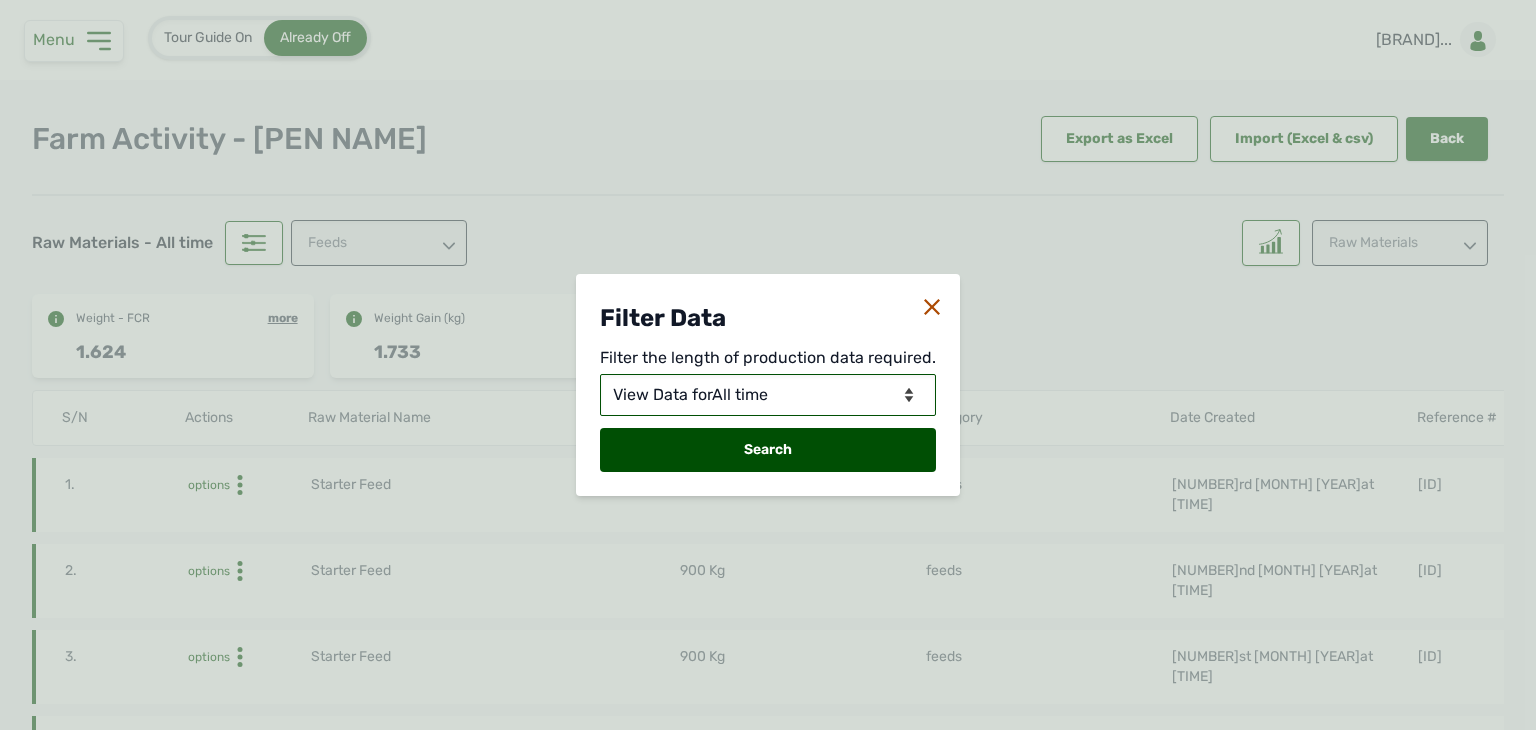 click on "View Data for  Today View Data for  All time View Data in  Days View Data in  Months View Data in  Between Dates" at bounding box center (768, 395) 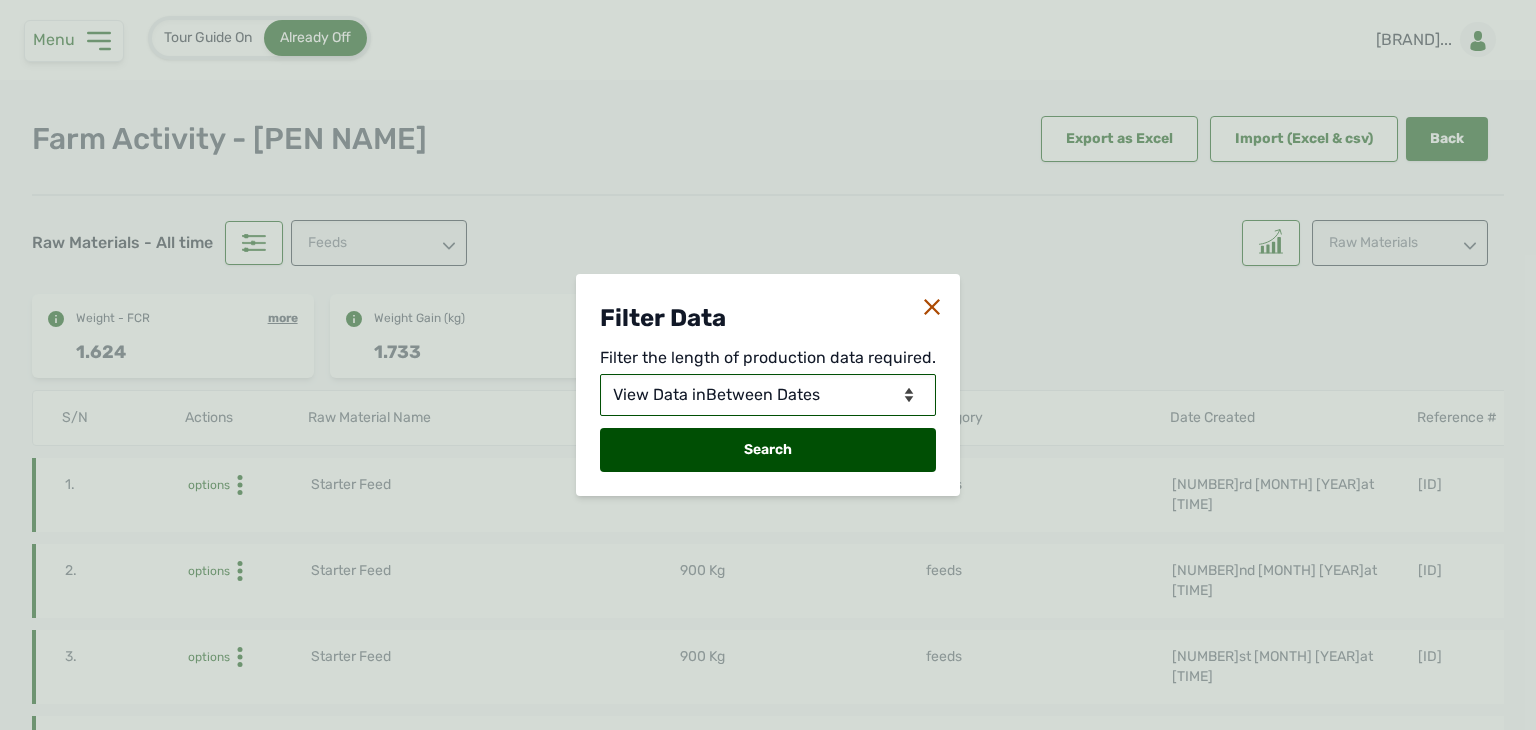 click on "View Data for  Today View Data for  All time View Data in  Days View Data in  Months View Data in  Between Dates" at bounding box center [768, 395] 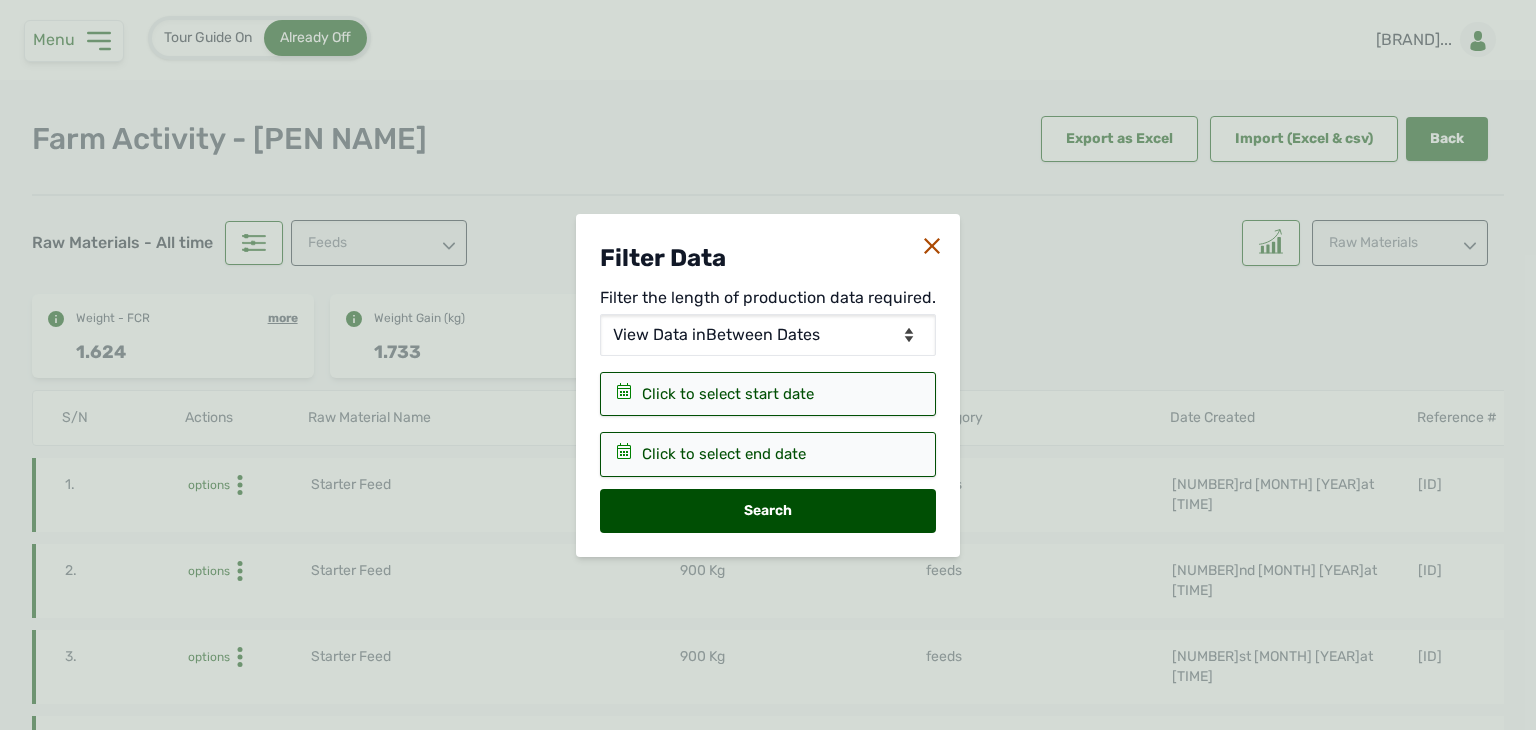 click on "Click to select start date" at bounding box center (768, 394) 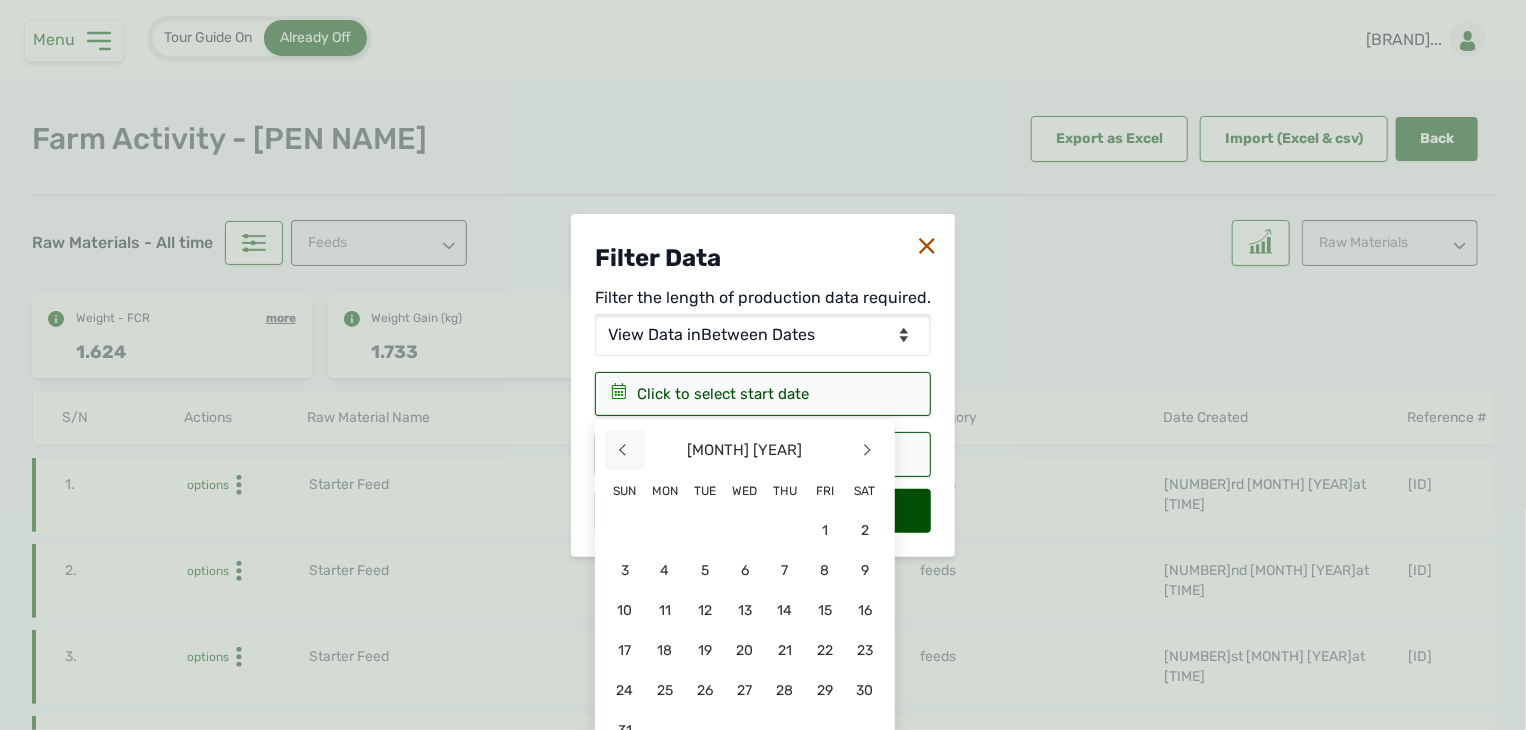 click on "<" at bounding box center [625, 450] 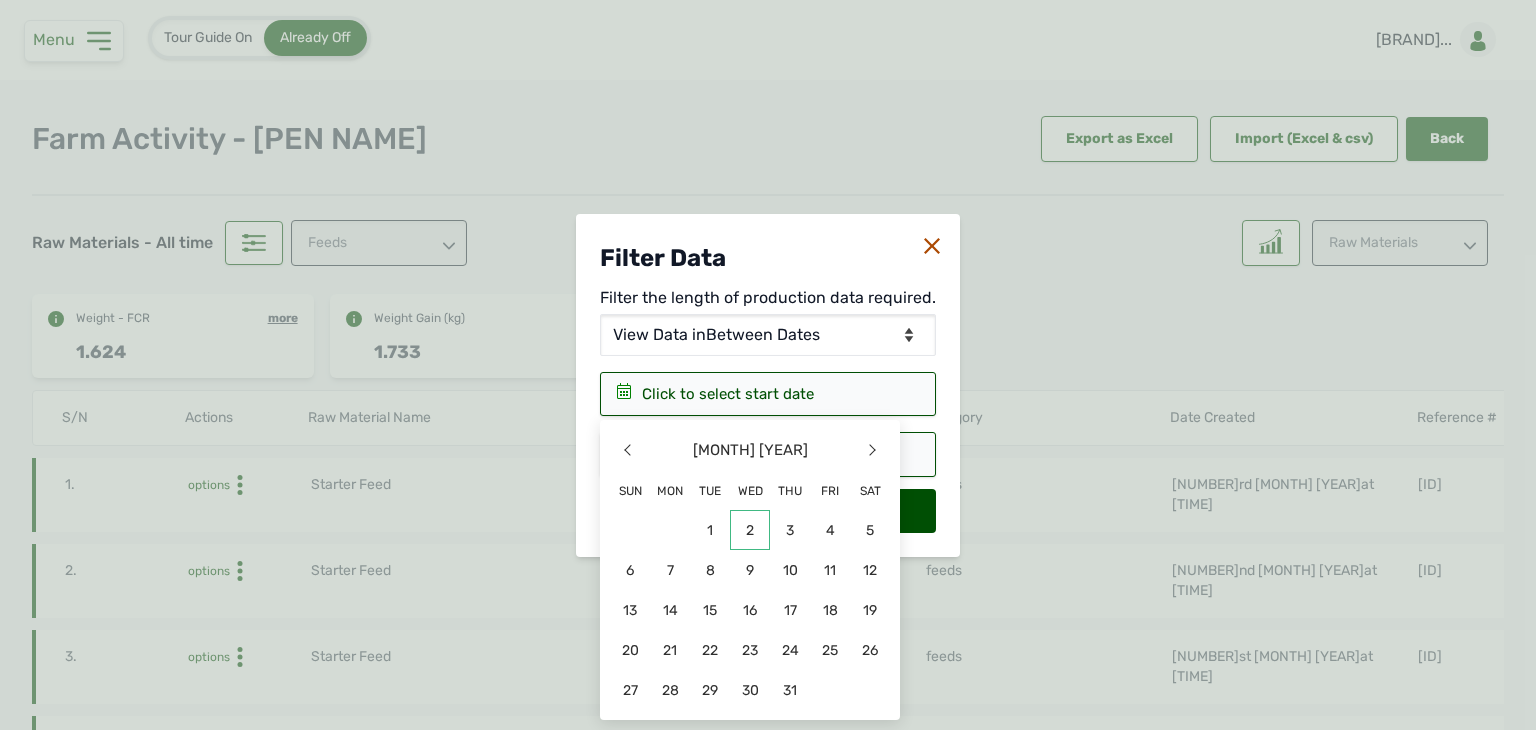 click on "2" 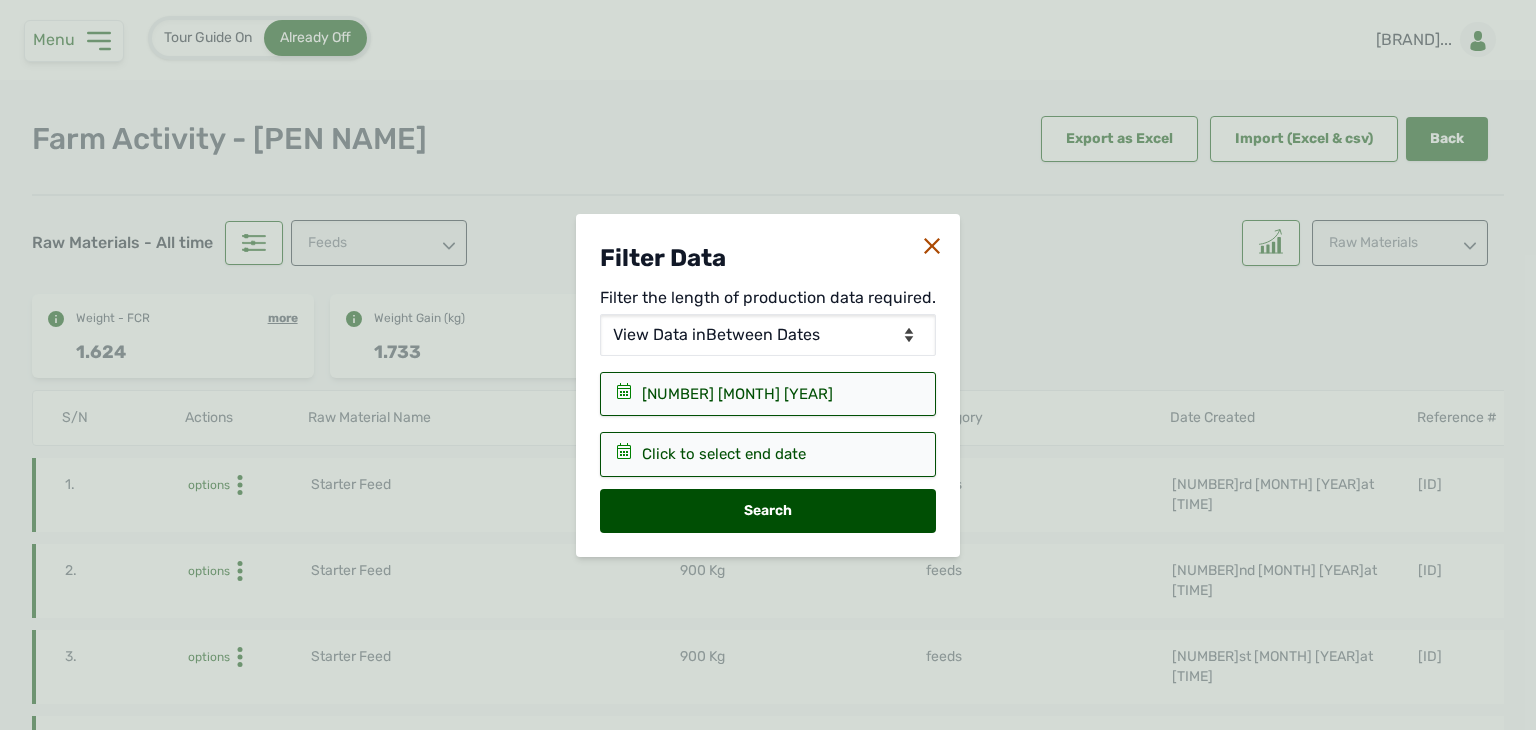click on "Click to select end date" at bounding box center [768, 394] 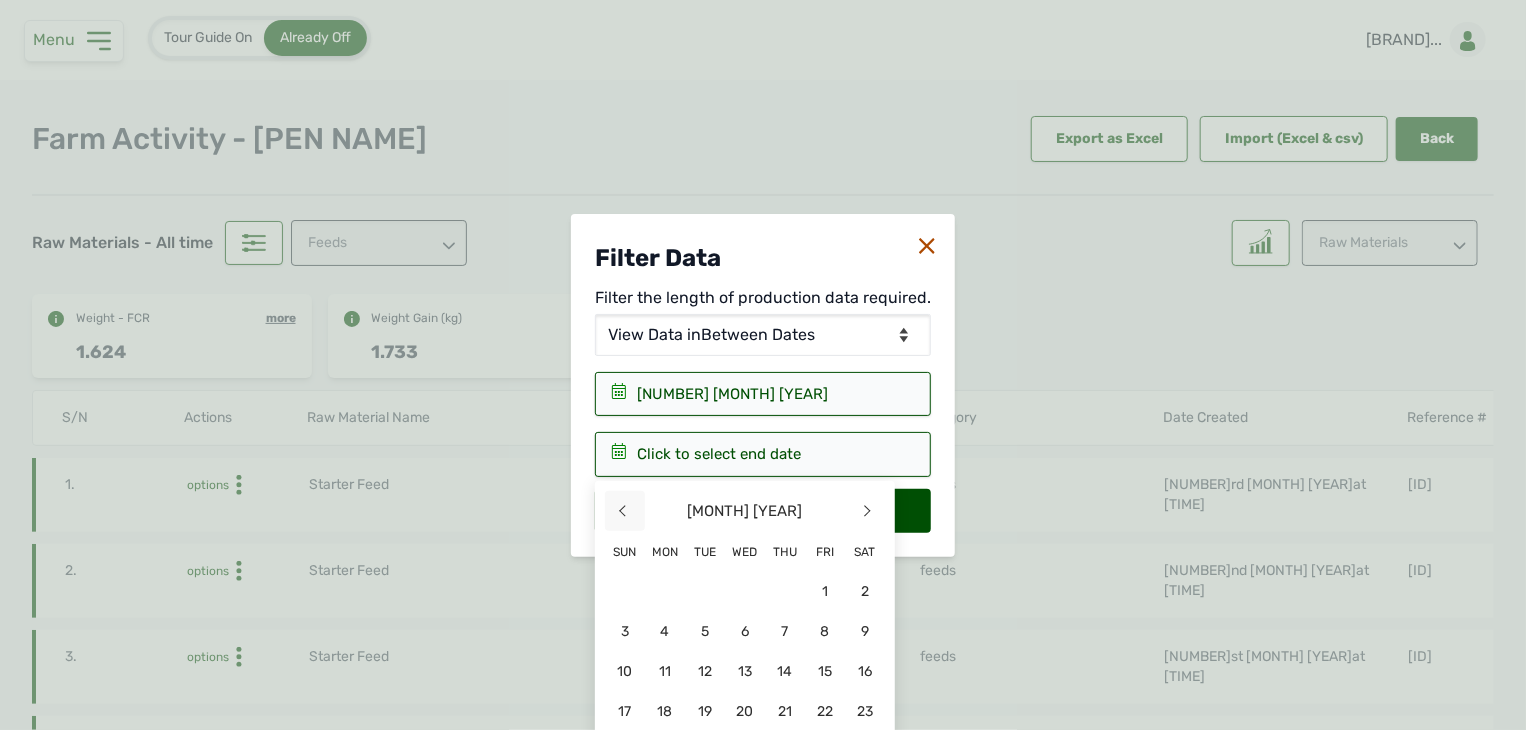 click on "<" at bounding box center [625, 511] 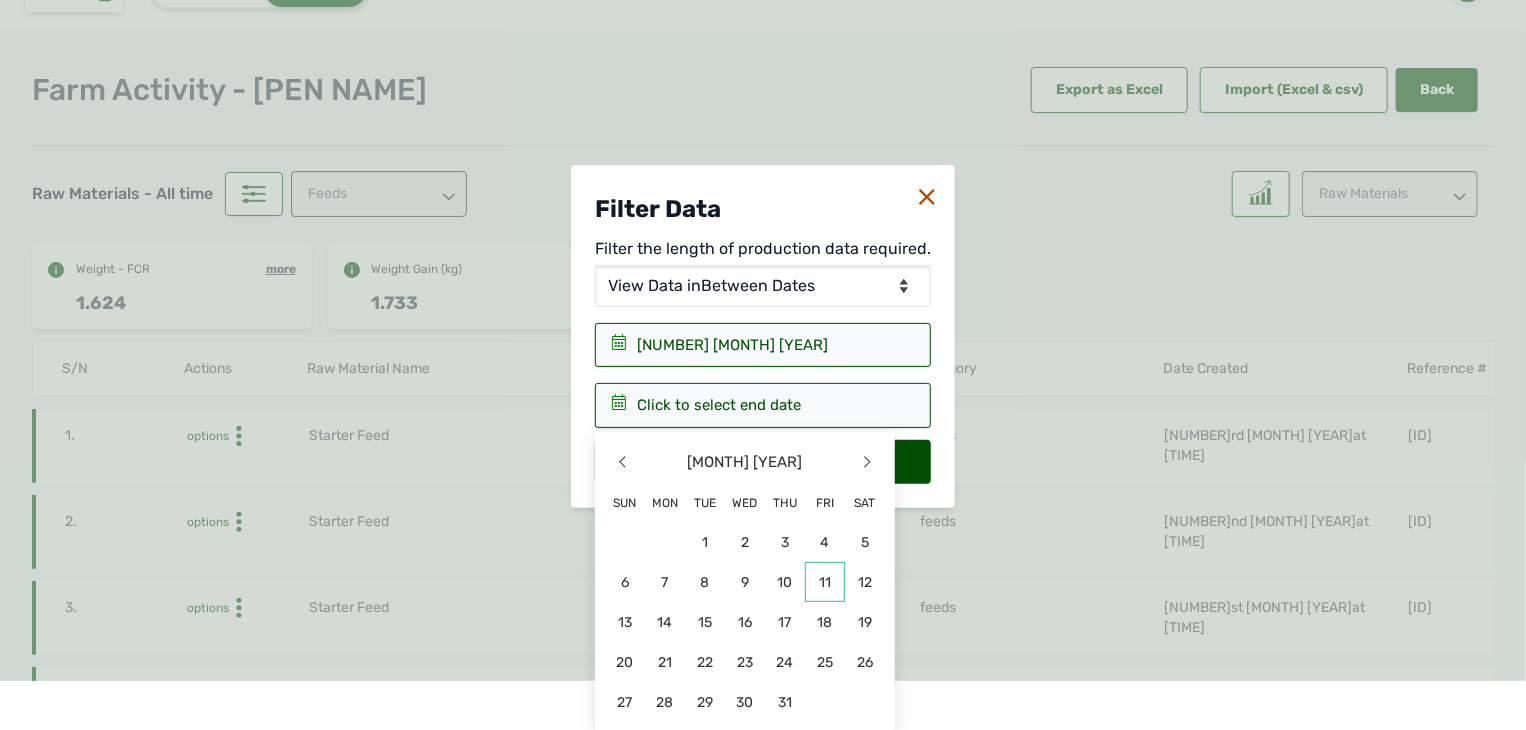 scroll, scrollTop: 50, scrollLeft: 0, axis: vertical 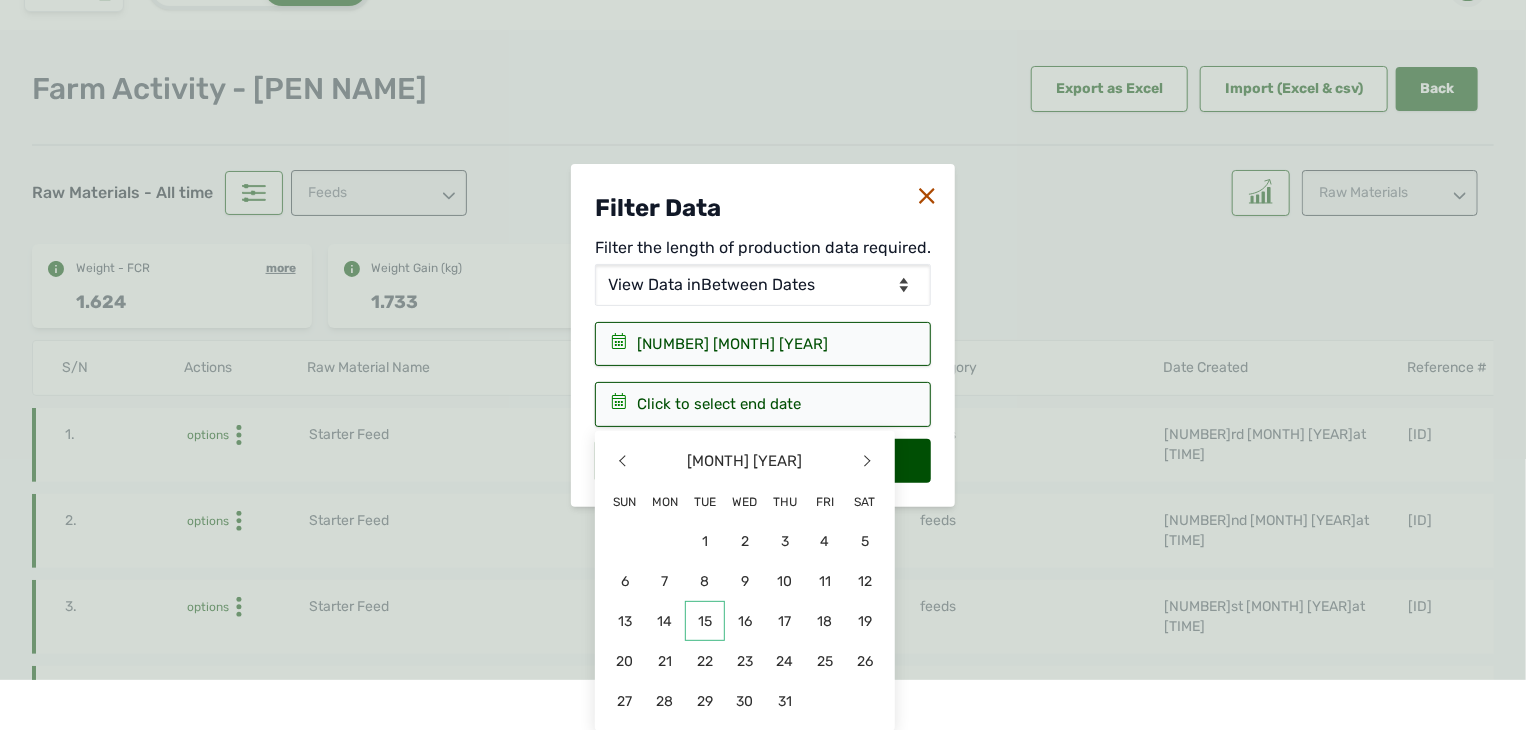 click on "15" 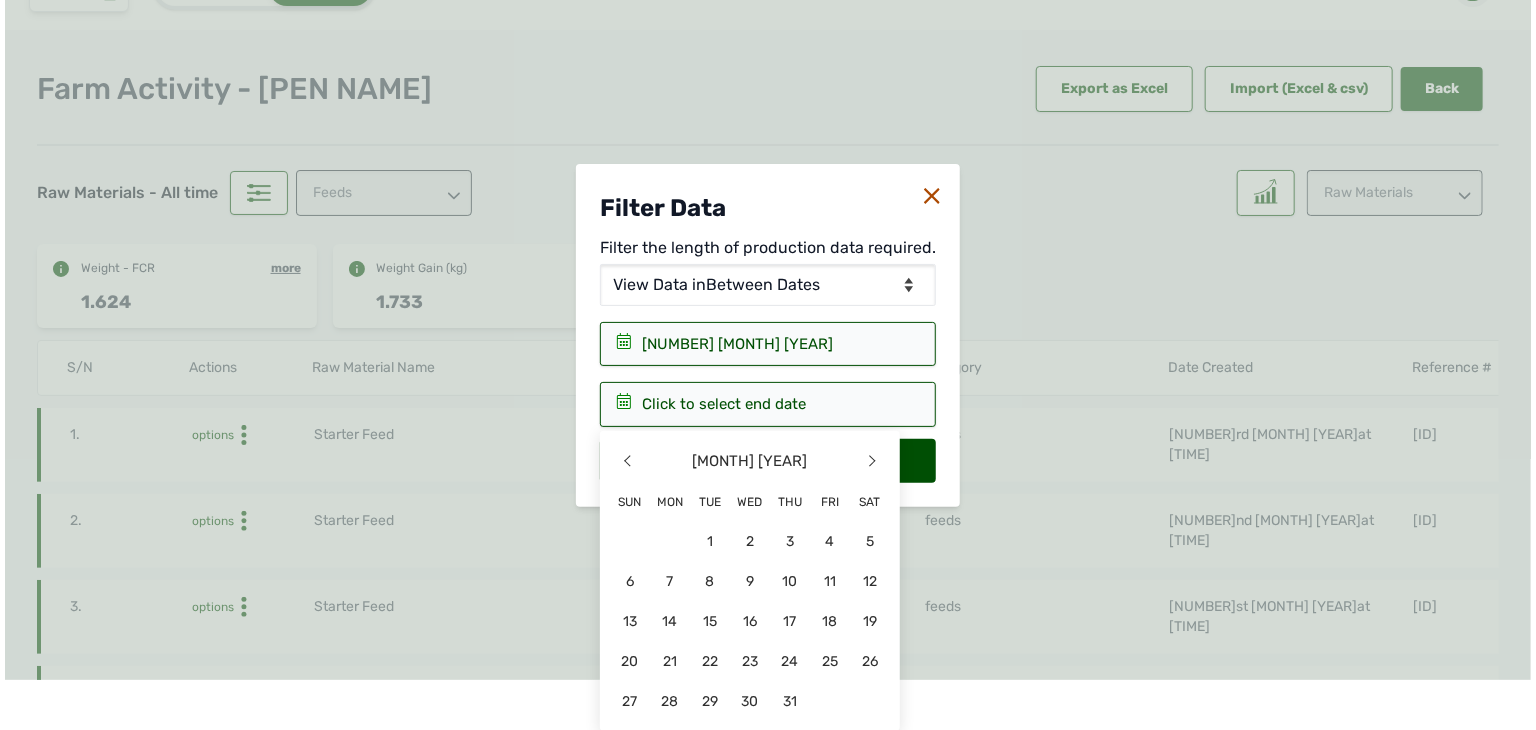 scroll, scrollTop: 0, scrollLeft: 0, axis: both 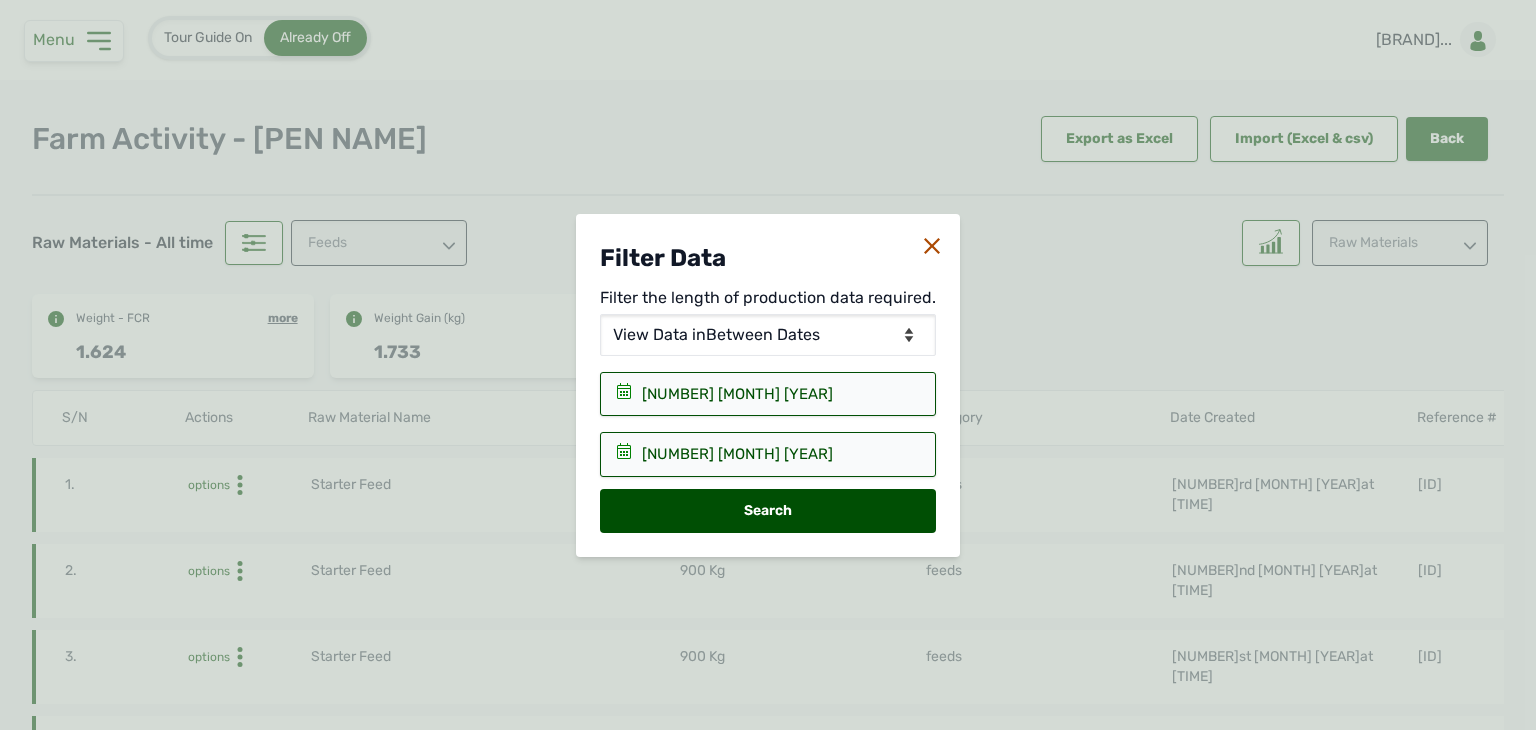 click on "Search" at bounding box center (768, 511) 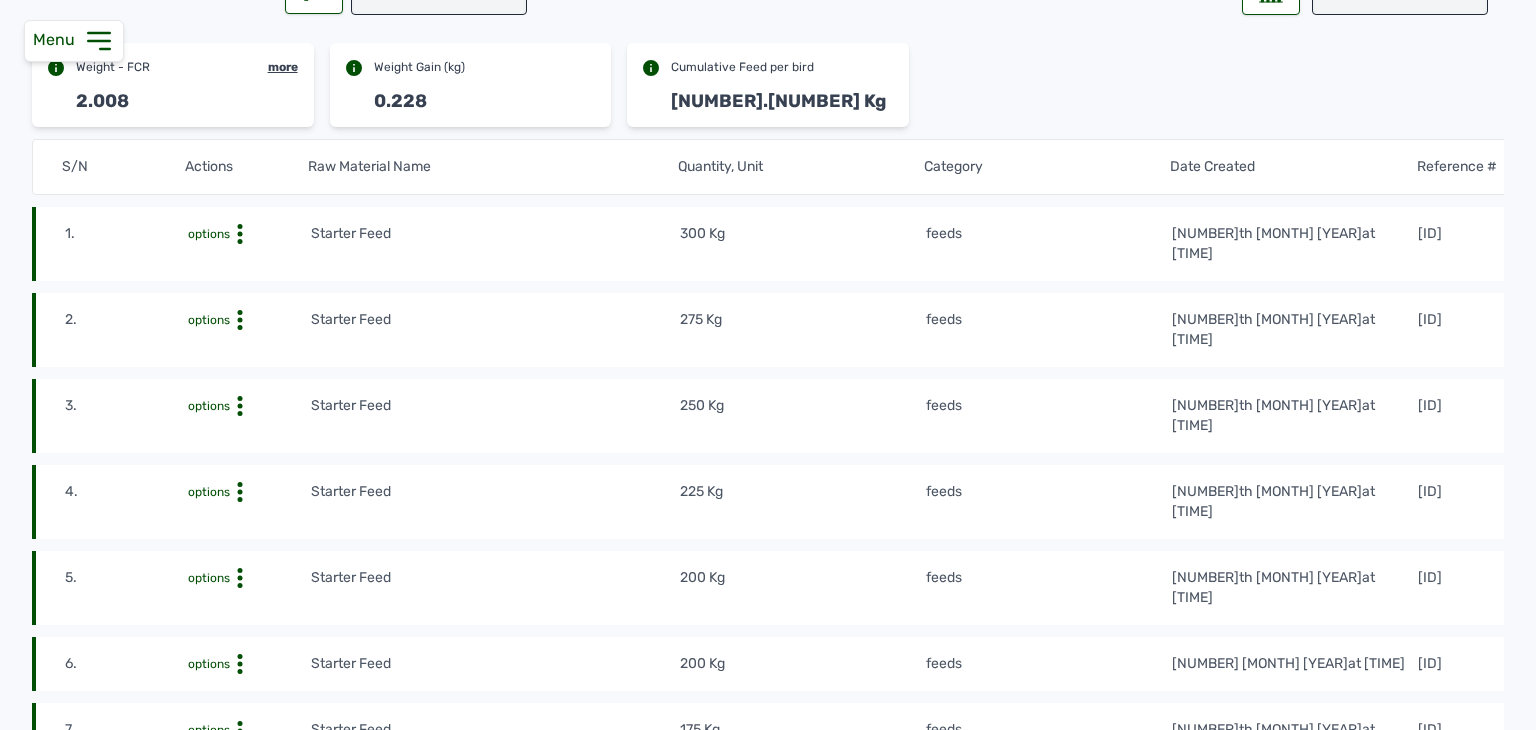 scroll, scrollTop: 56, scrollLeft: 0, axis: vertical 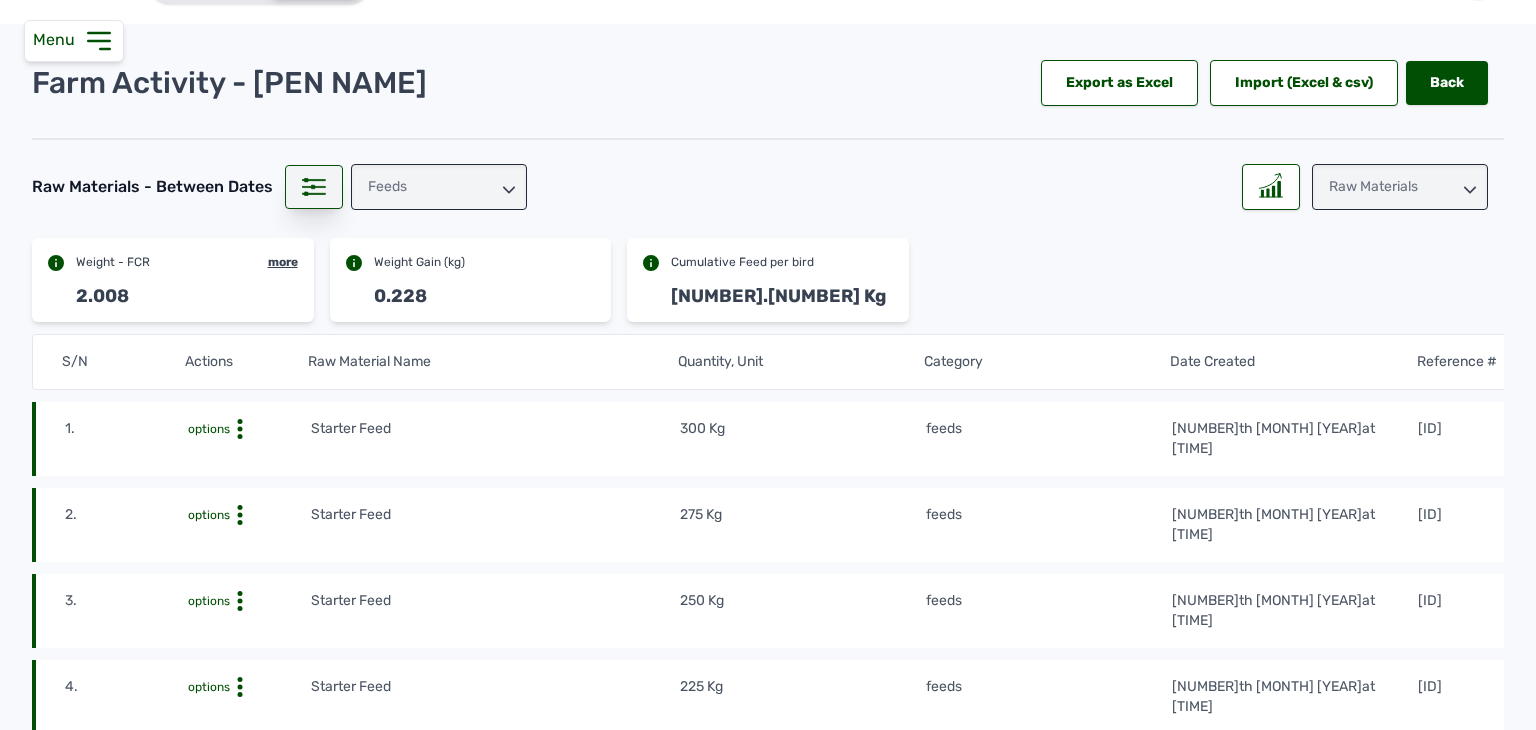 click at bounding box center (314, 187) 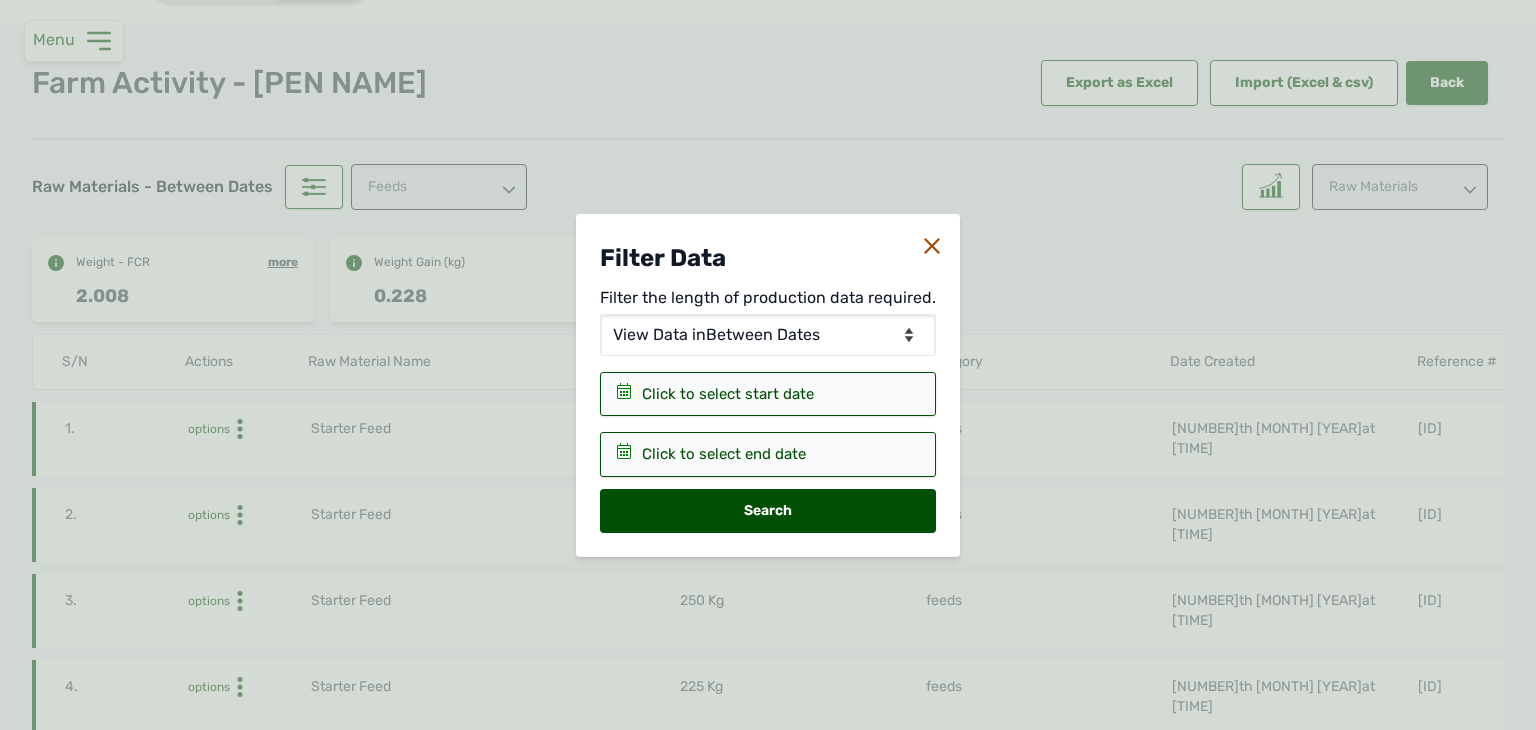 click on "Click to select start date" at bounding box center [728, 394] 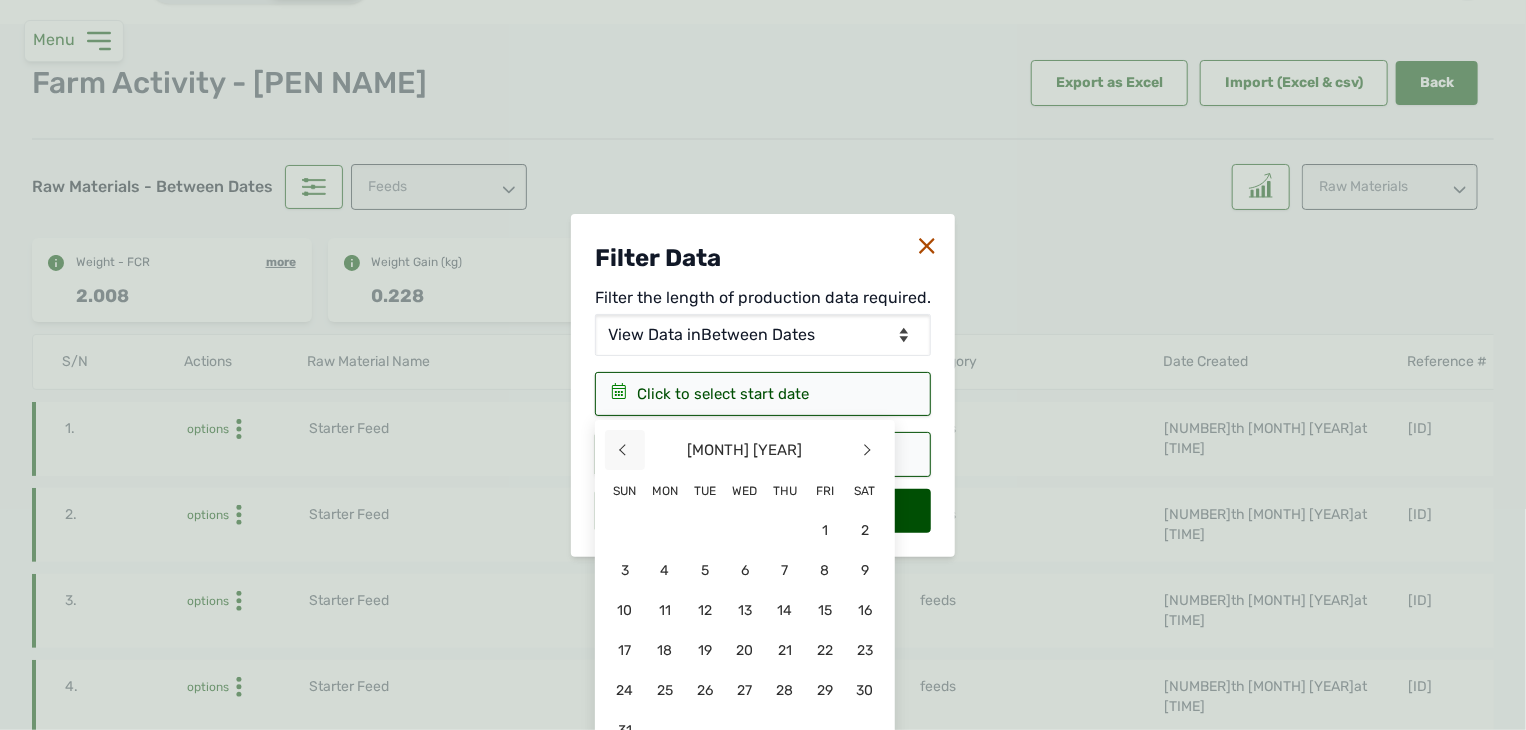 click on "<" at bounding box center (625, 450) 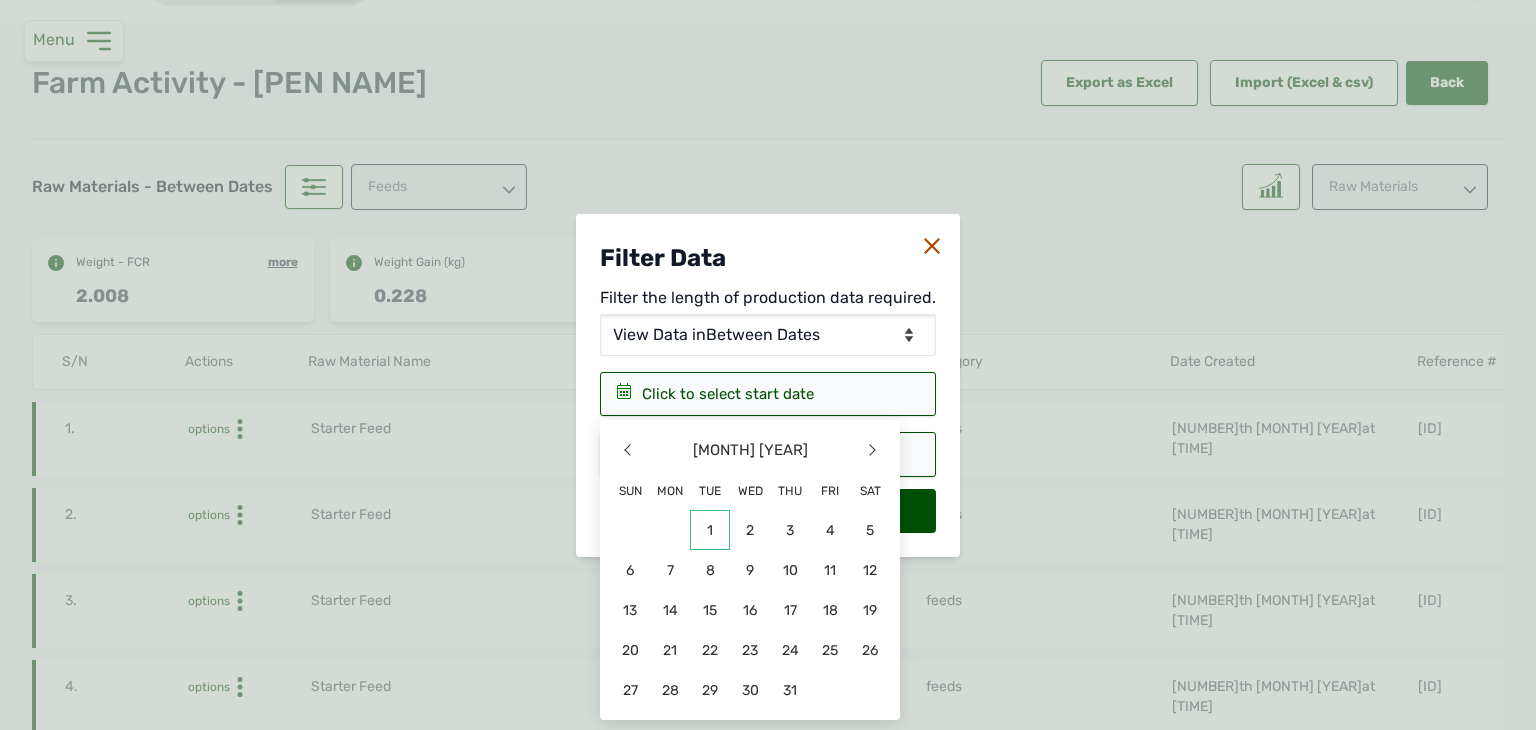 click on "1" 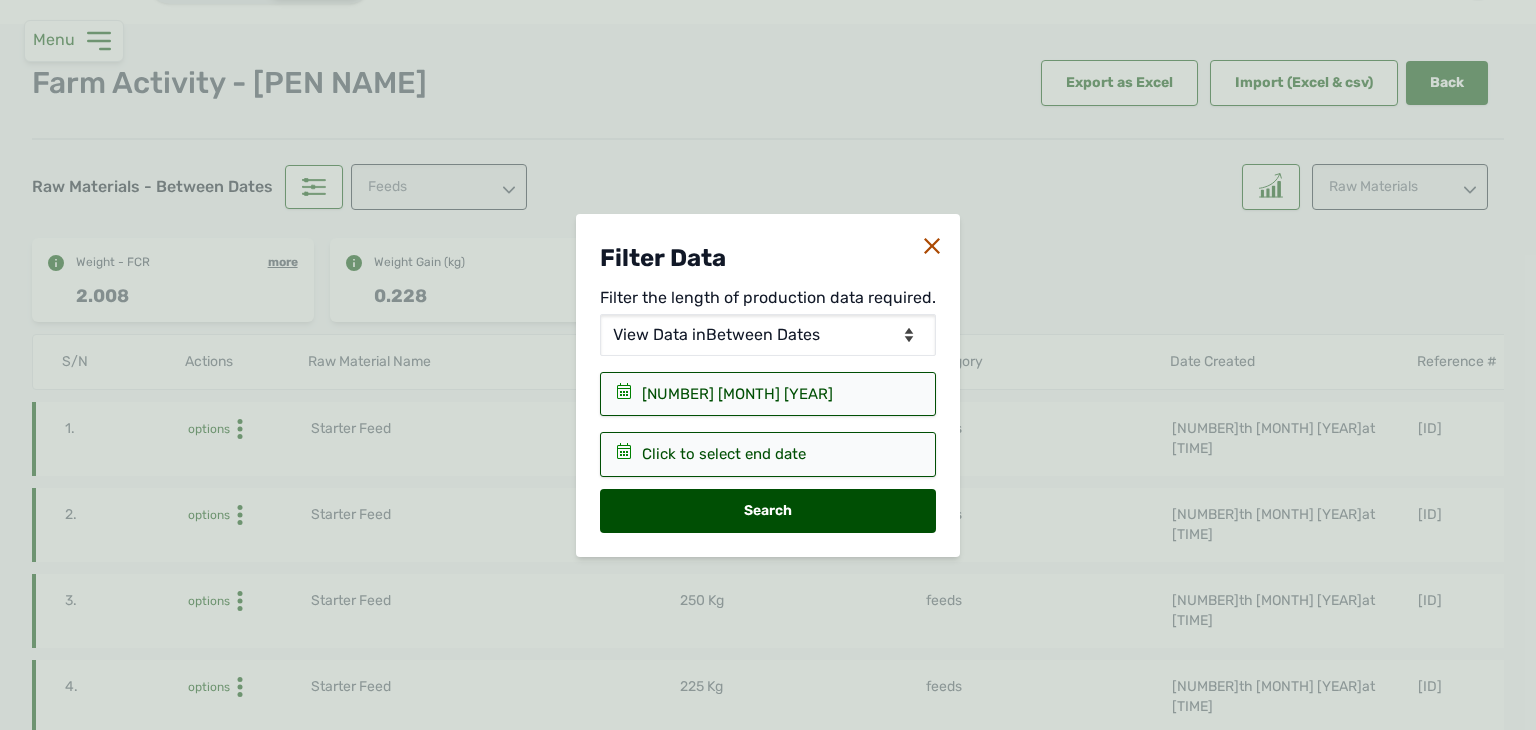 click on "Click to select end date" at bounding box center (737, 394) 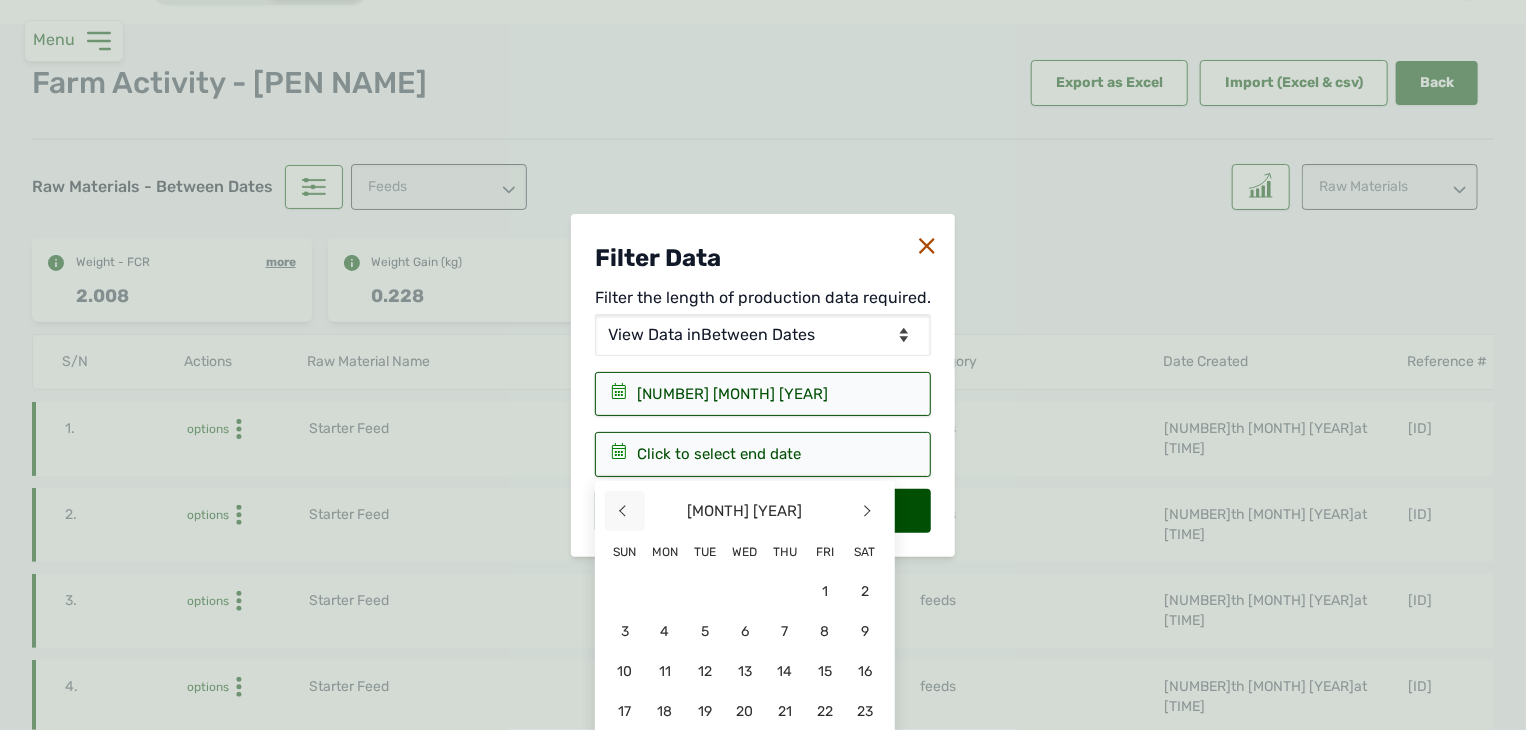 click on "<" at bounding box center [625, 511] 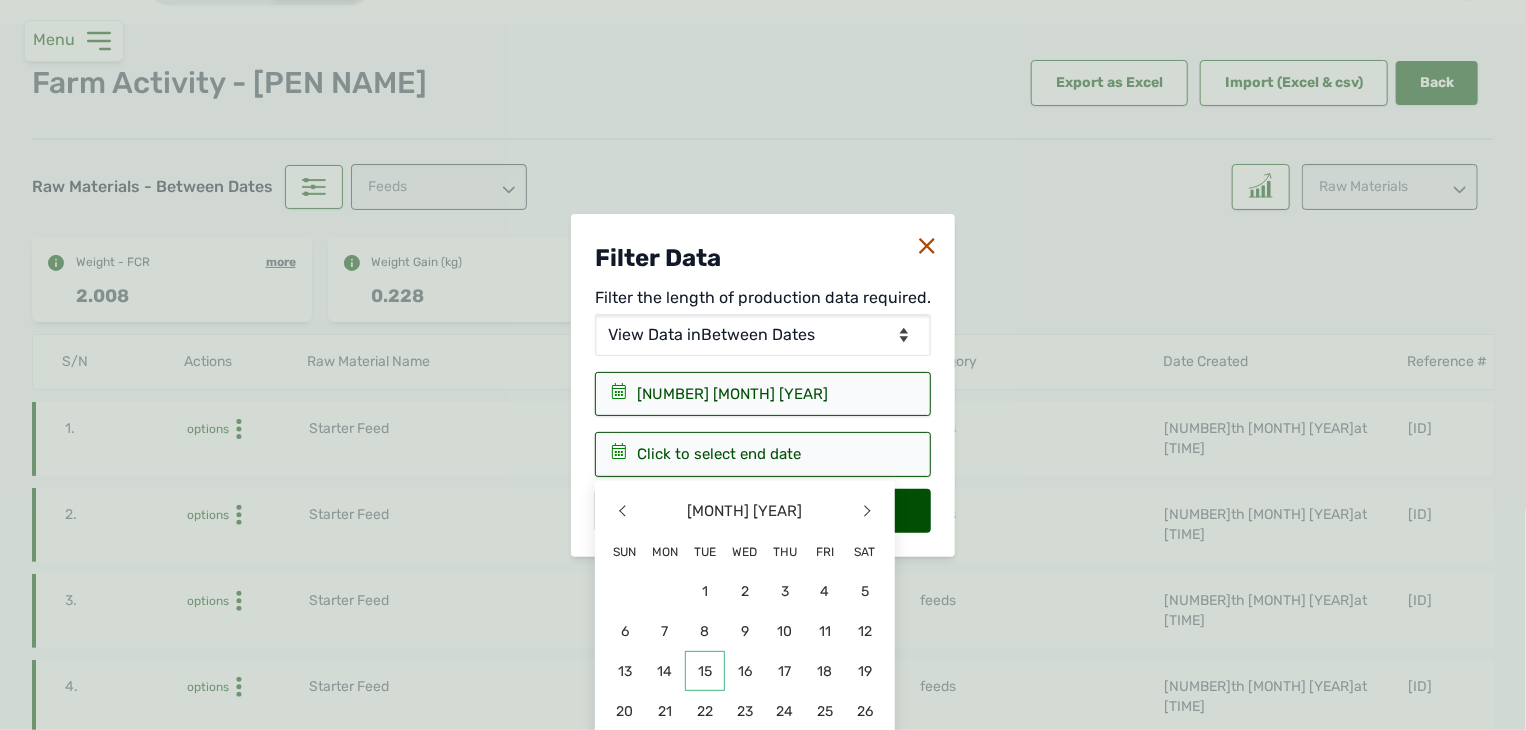 click on "15" 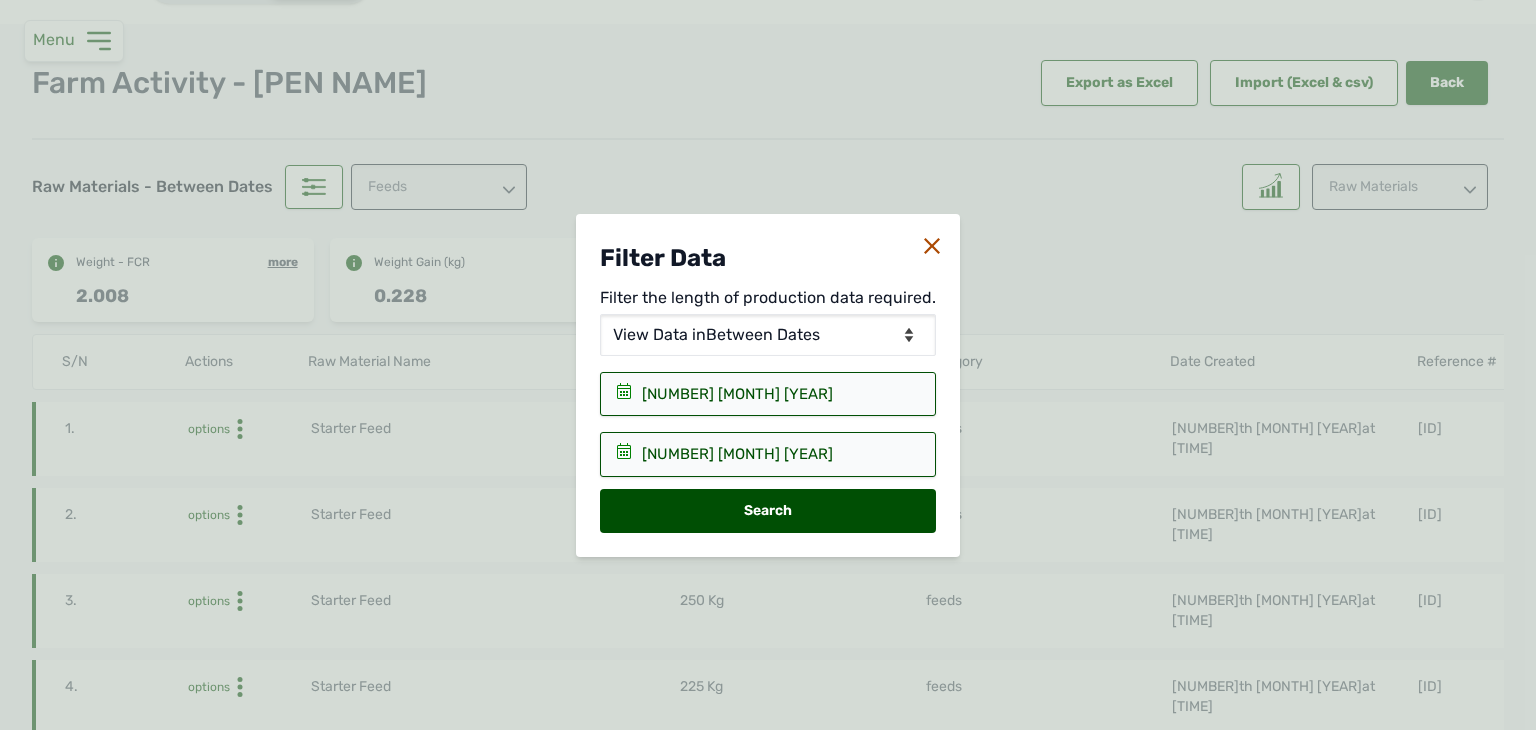 click on "Search" at bounding box center (768, 511) 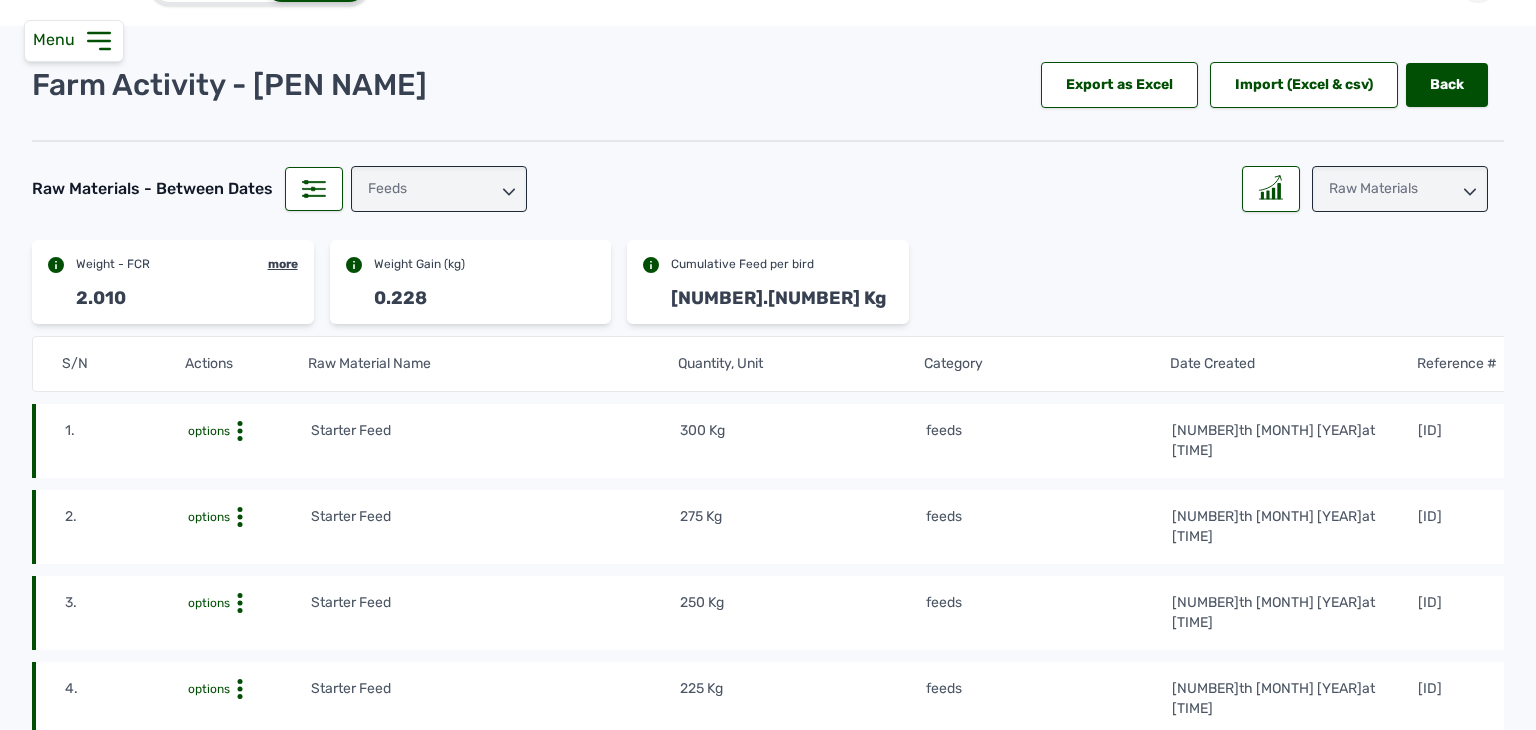 scroll, scrollTop: 23, scrollLeft: 0, axis: vertical 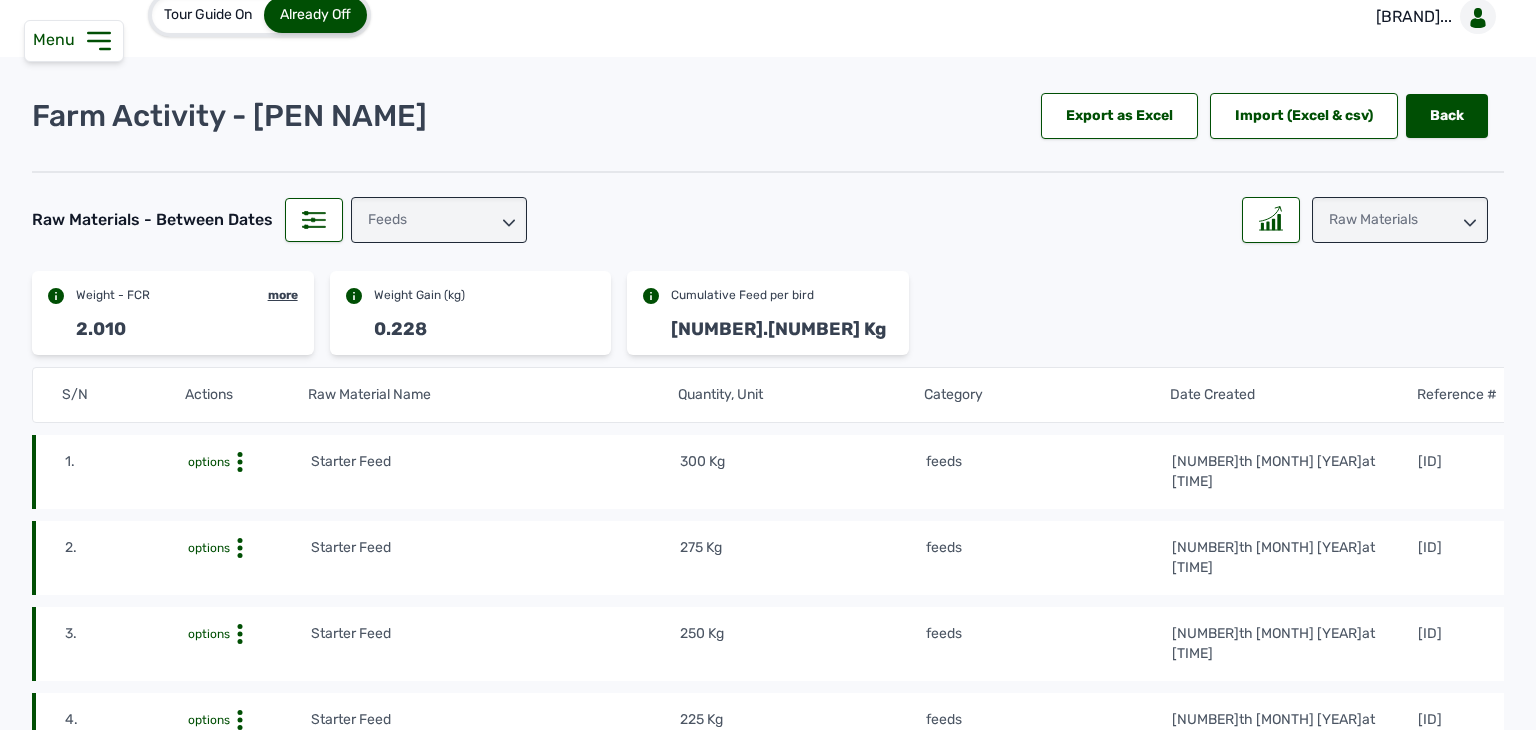 click 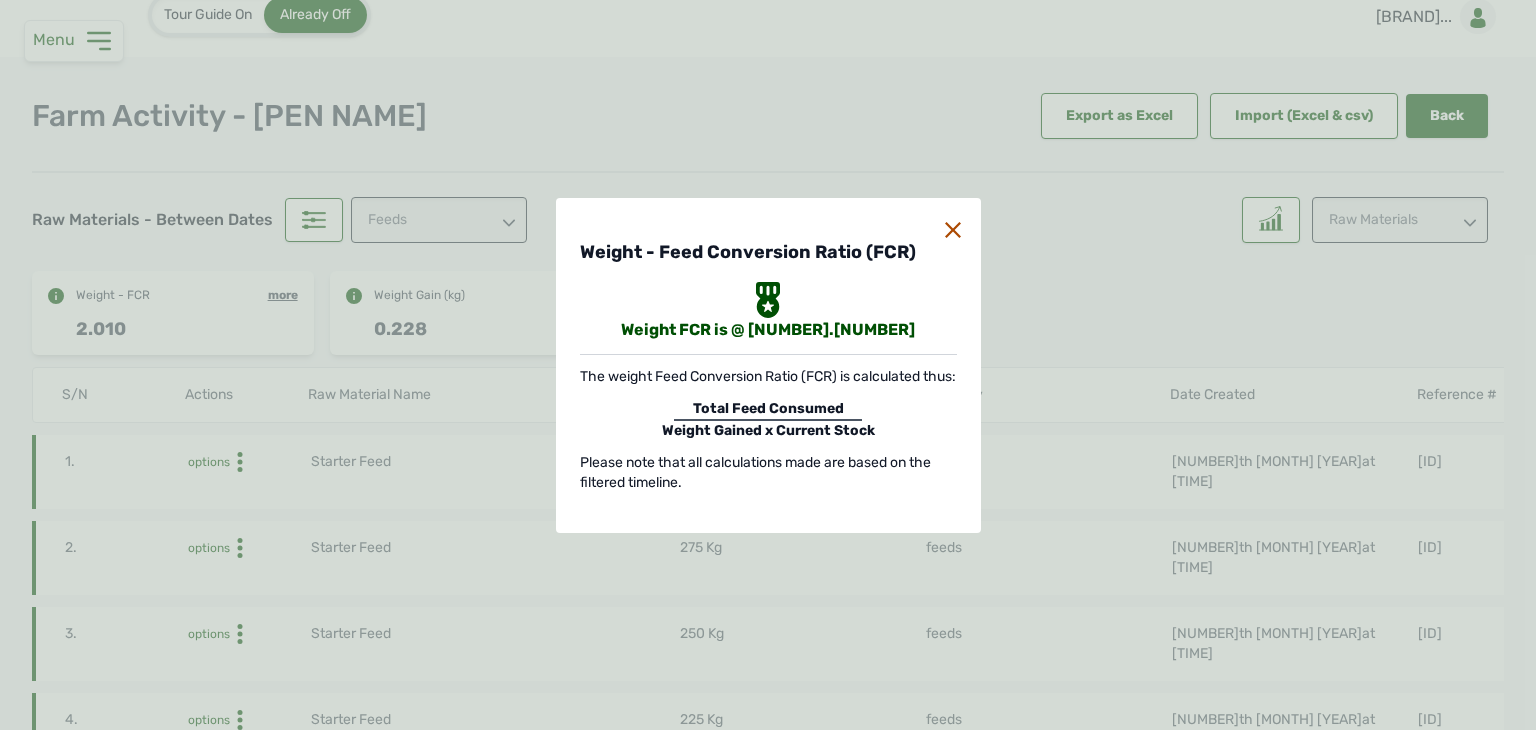 click 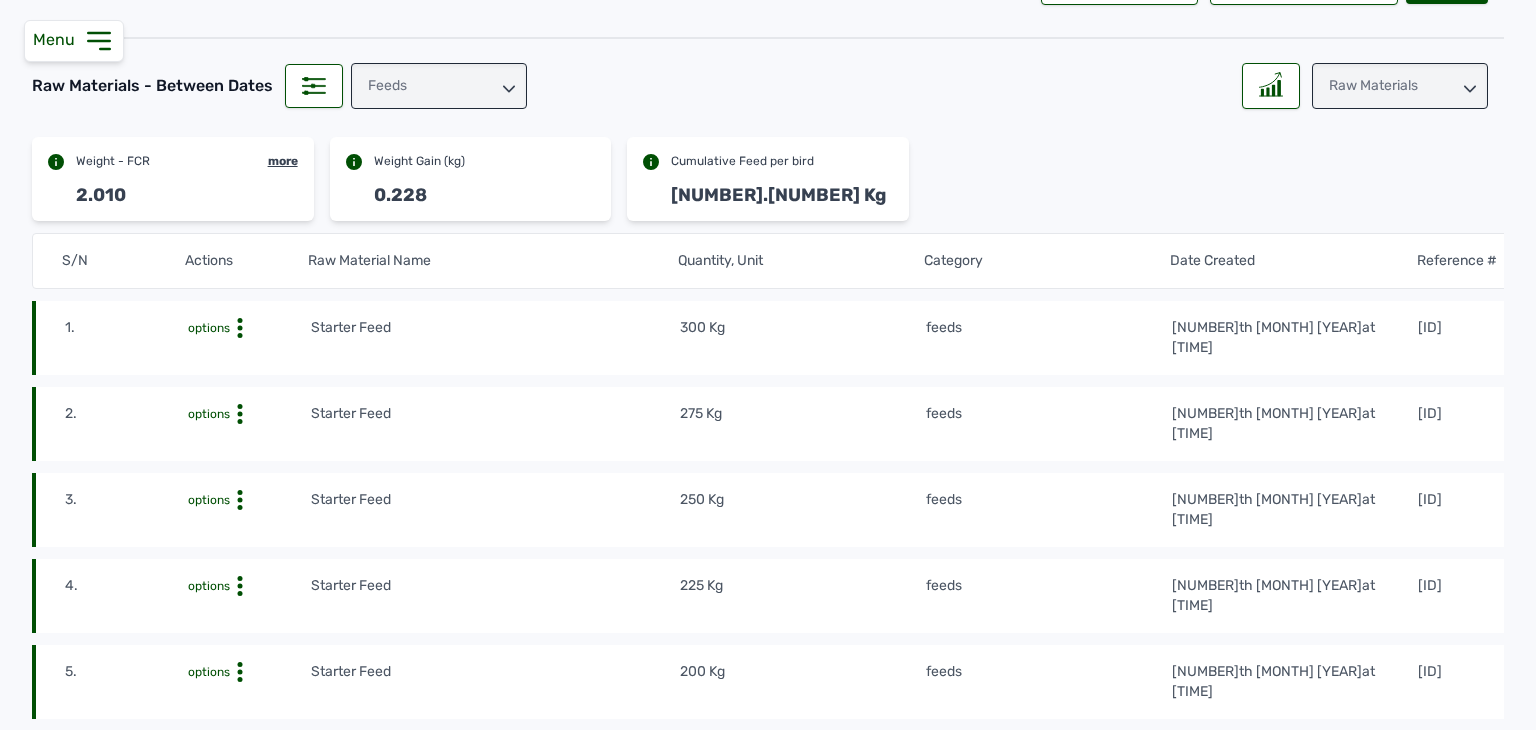 scroll, scrollTop: 123, scrollLeft: 0, axis: vertical 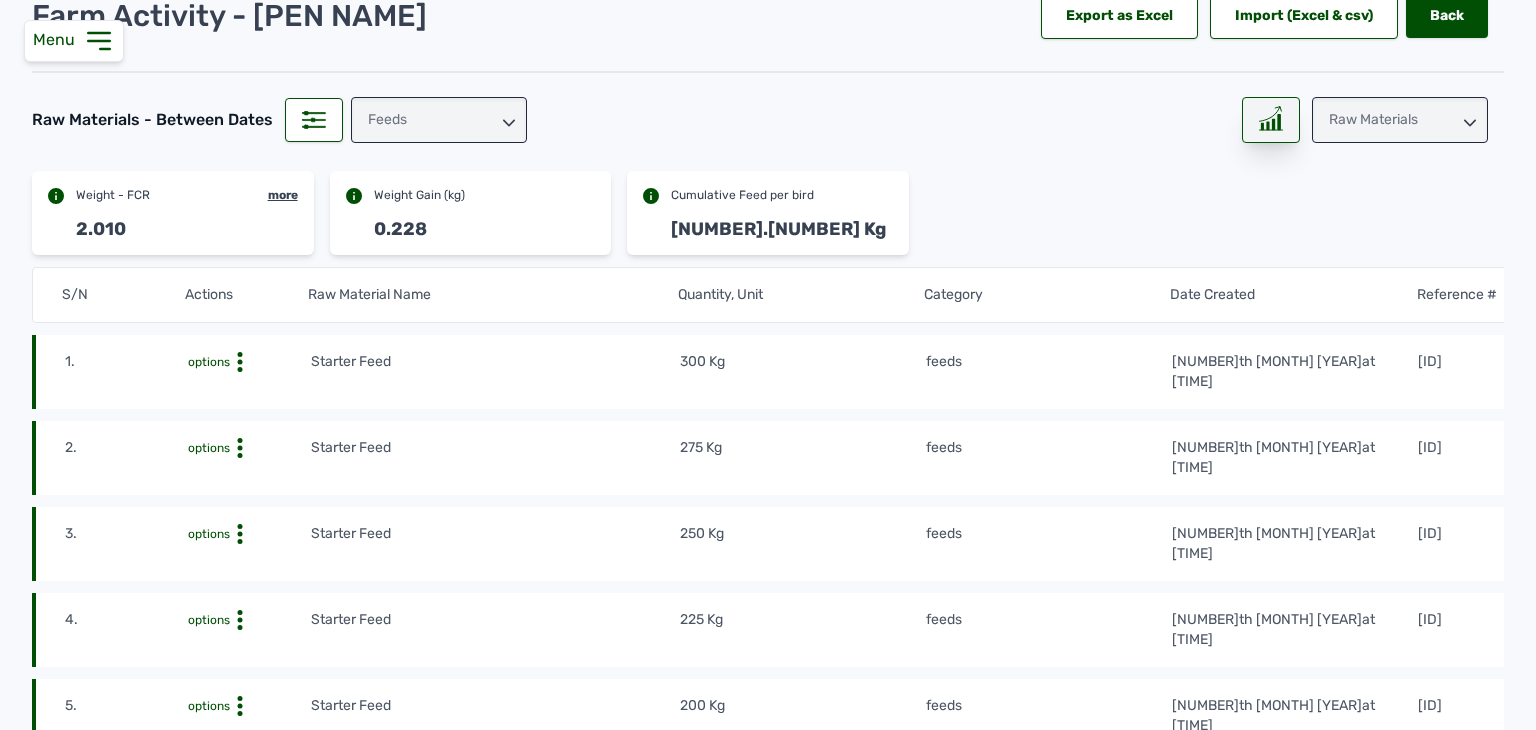 click 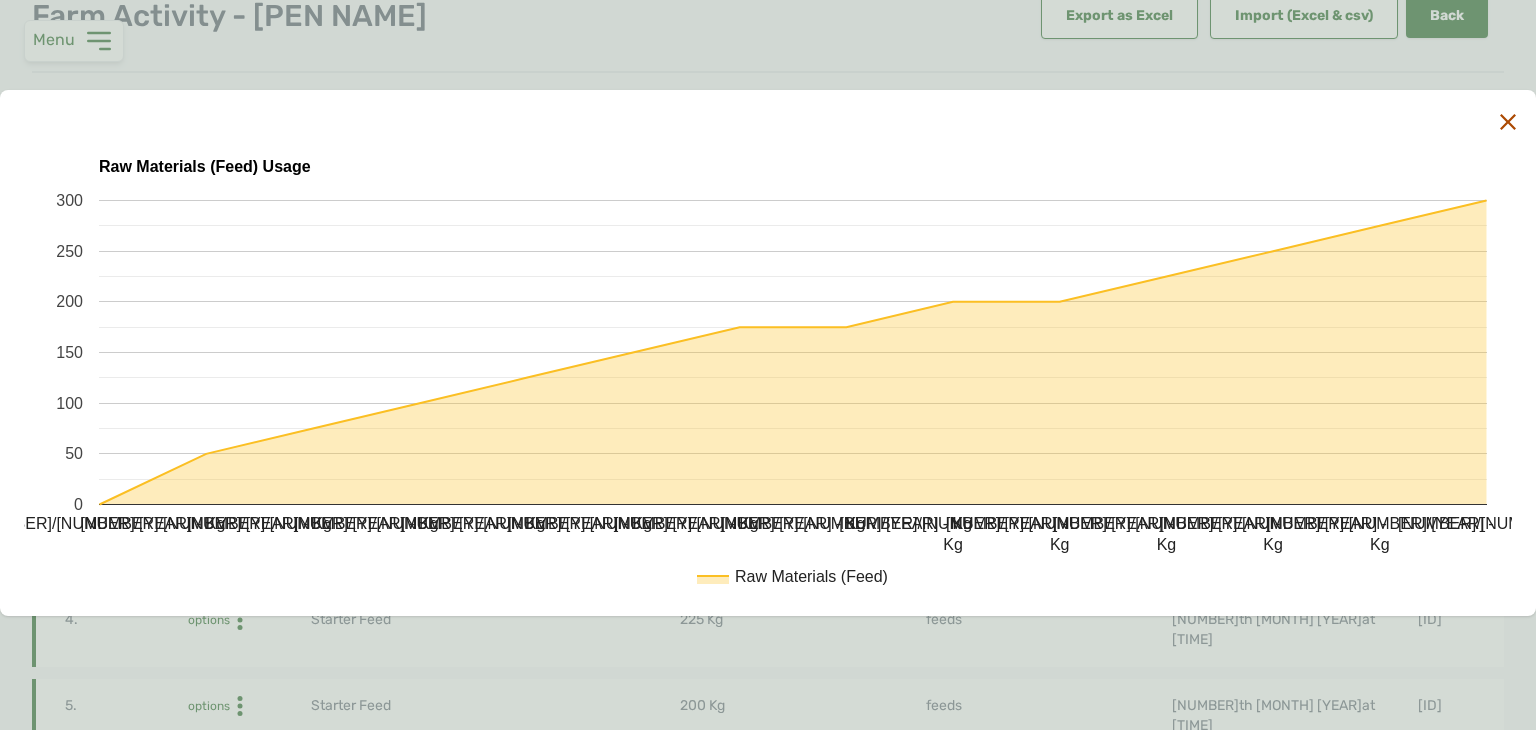 click 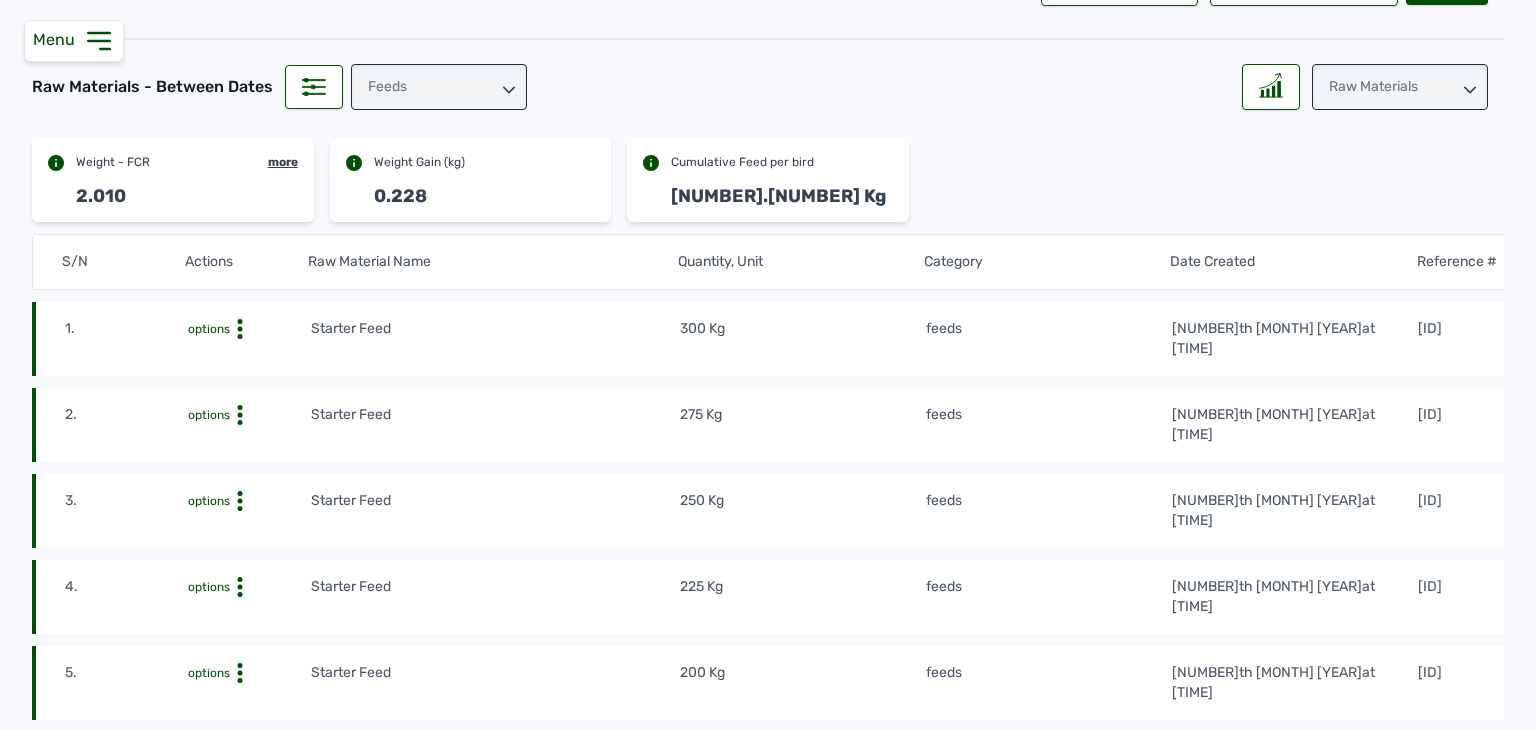 scroll, scrollTop: 123, scrollLeft: 0, axis: vertical 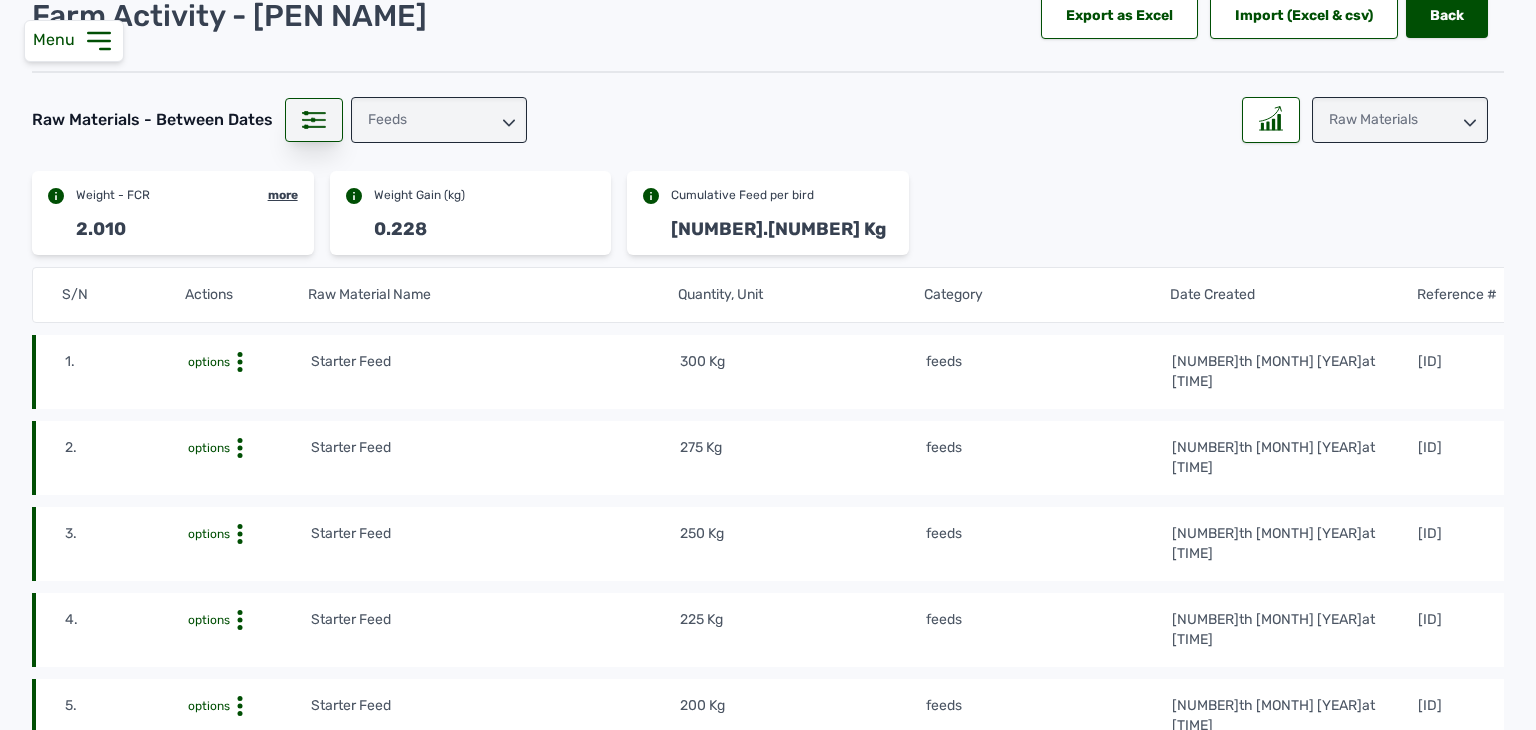 click at bounding box center [314, 120] 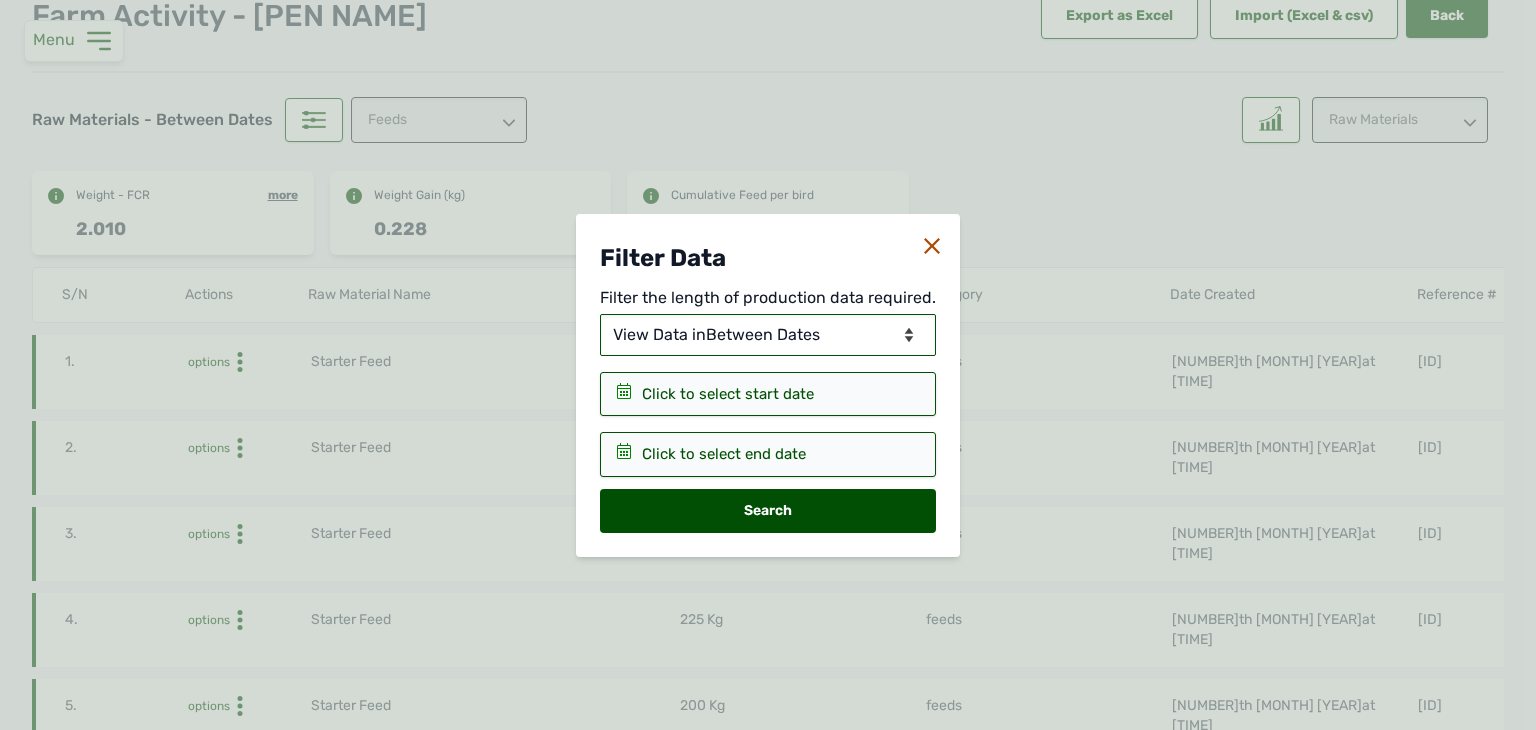 click on "View Data for  Today View Data for  All time View Data in  Days View Data in  Months View Data in  Between Dates" at bounding box center (768, 335) 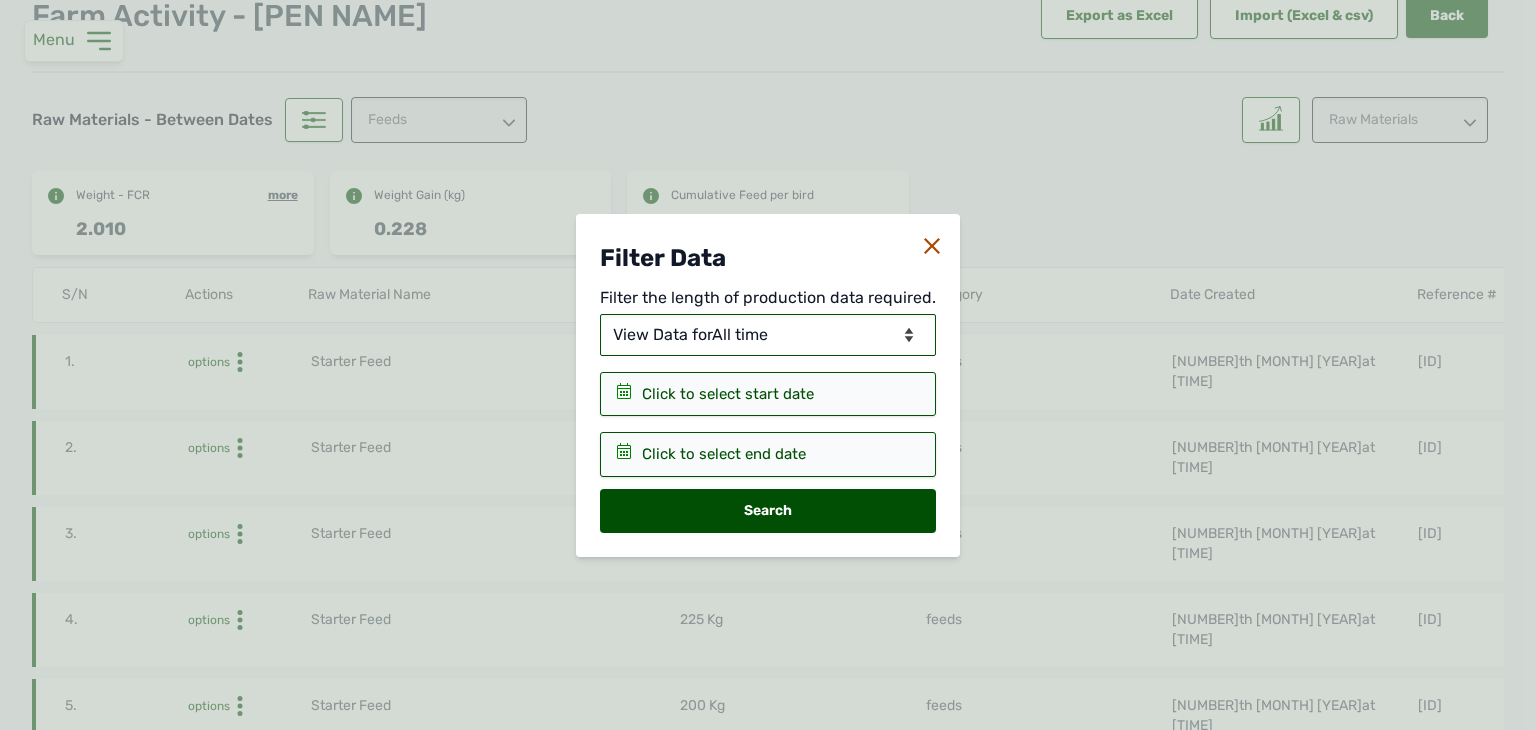 click on "View Data for  Today View Data for  All time View Data in  Days View Data in  Months View Data in  Between Dates" at bounding box center (768, 335) 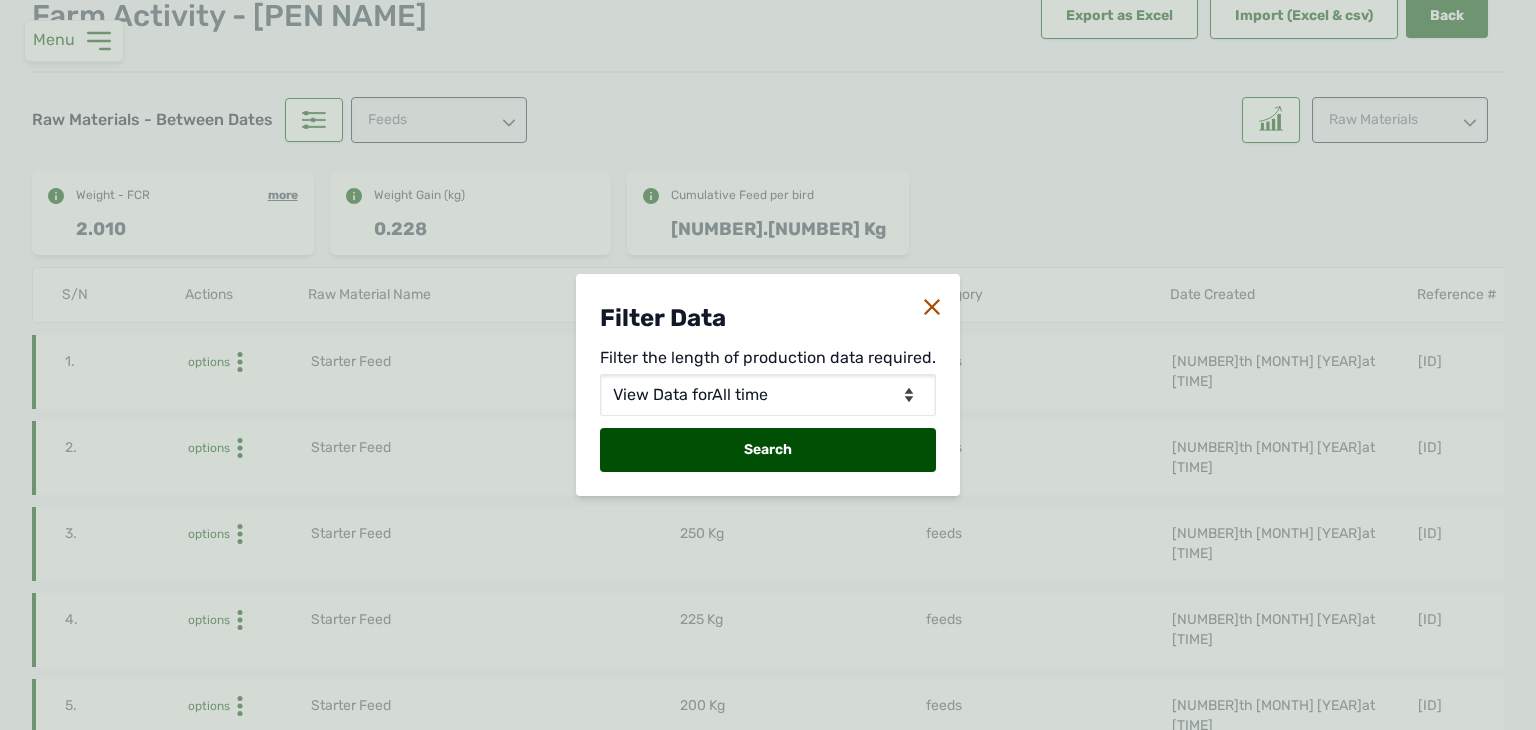 click on "Search" at bounding box center [768, 450] 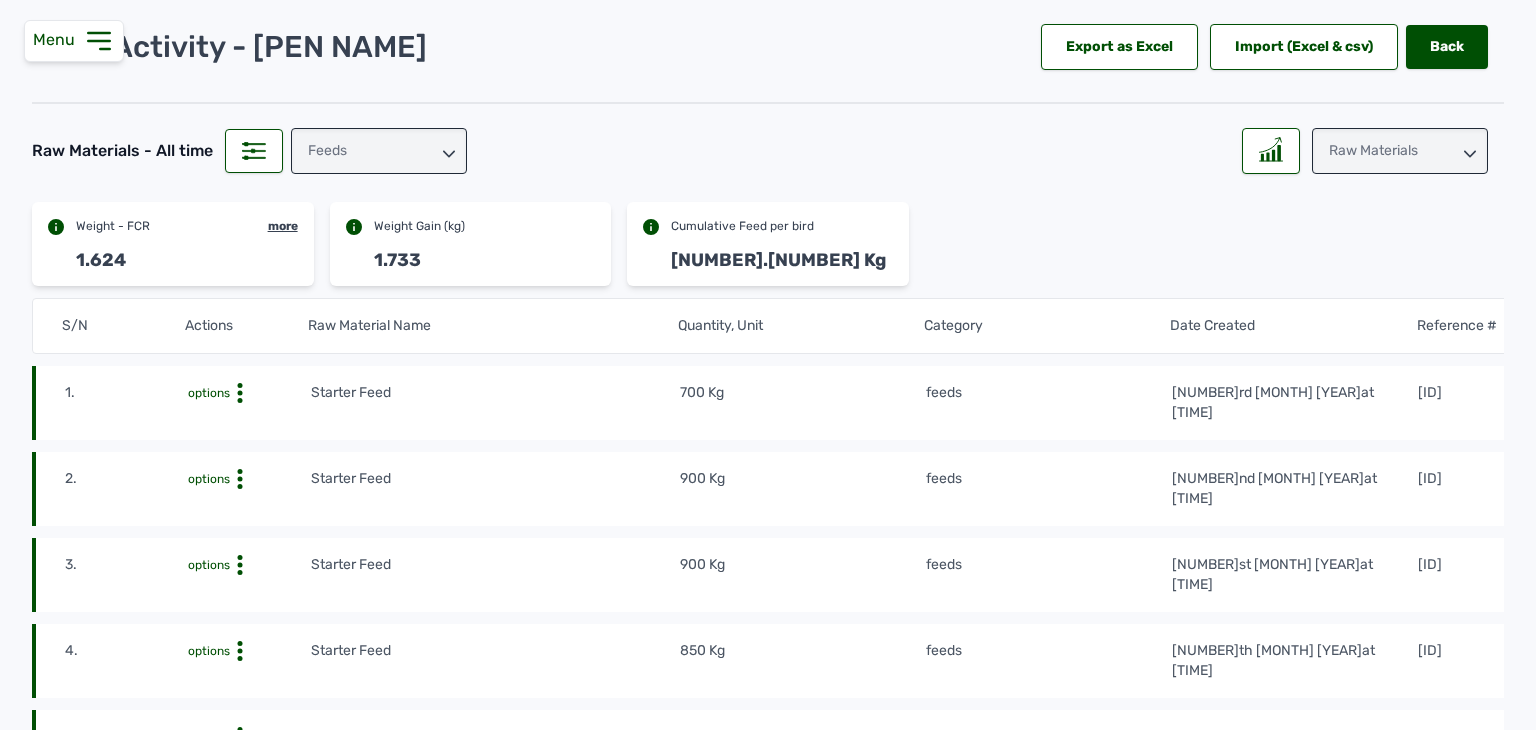 scroll, scrollTop: 91, scrollLeft: 0, axis: vertical 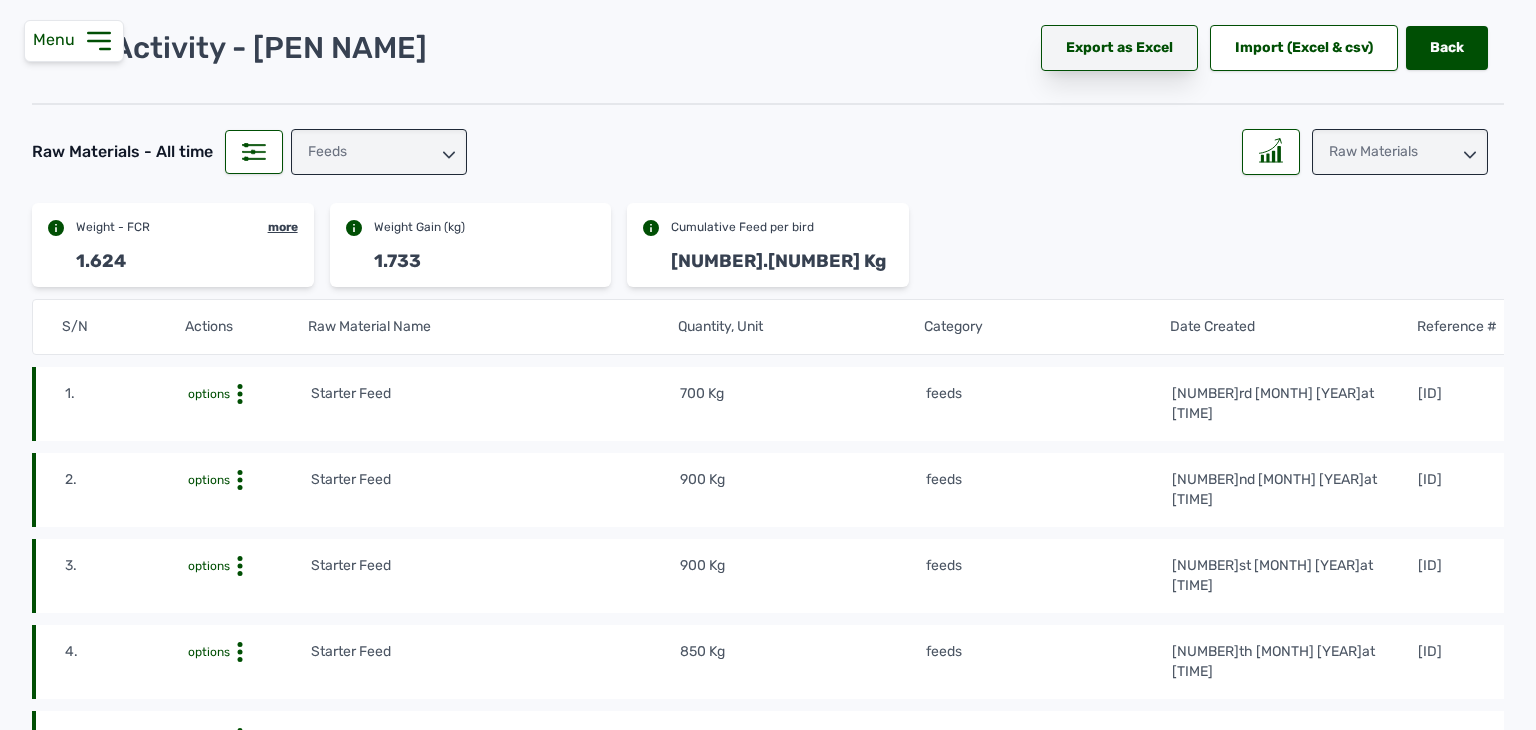 click on "Export as Excel" at bounding box center (1119, 48) 